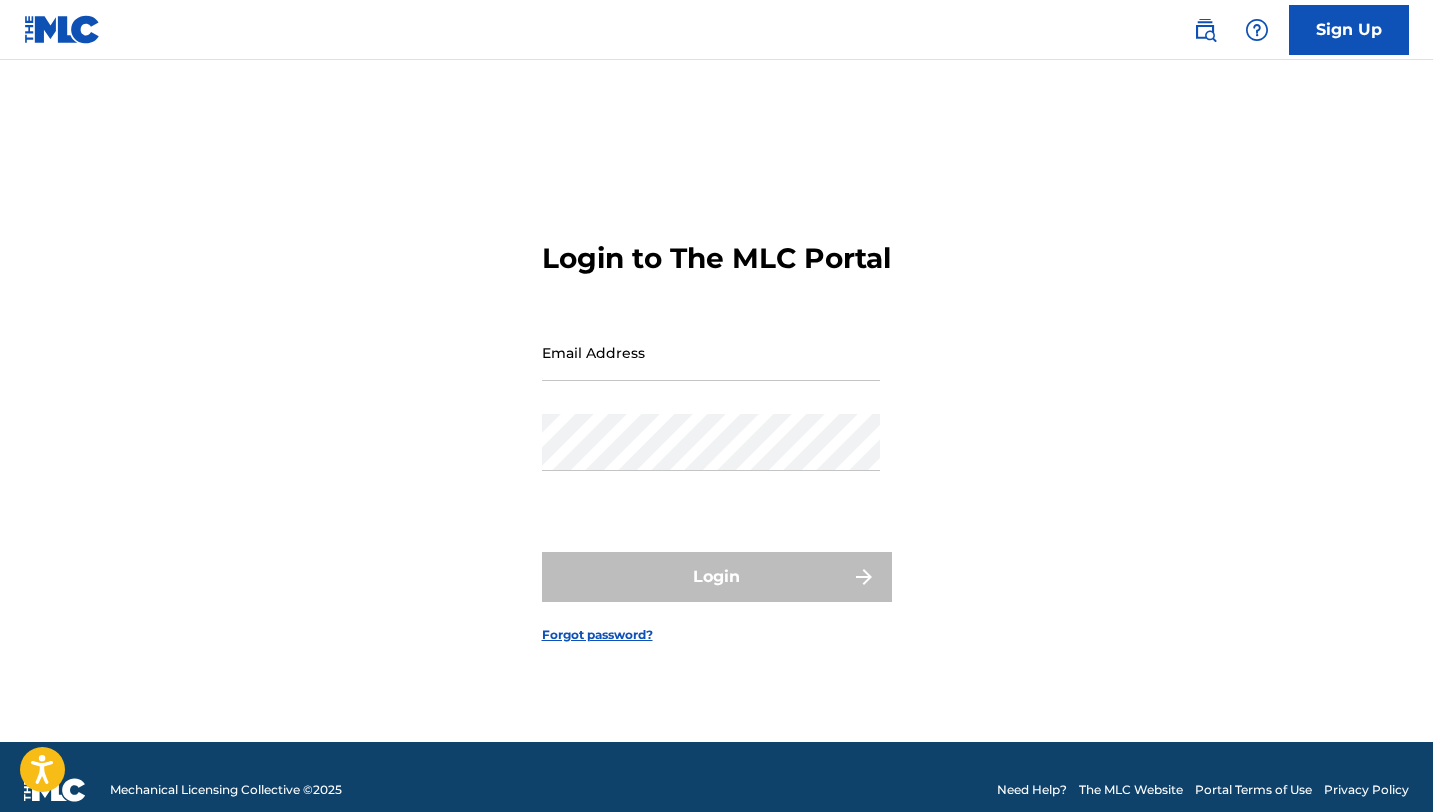 scroll, scrollTop: 0, scrollLeft: 0, axis: both 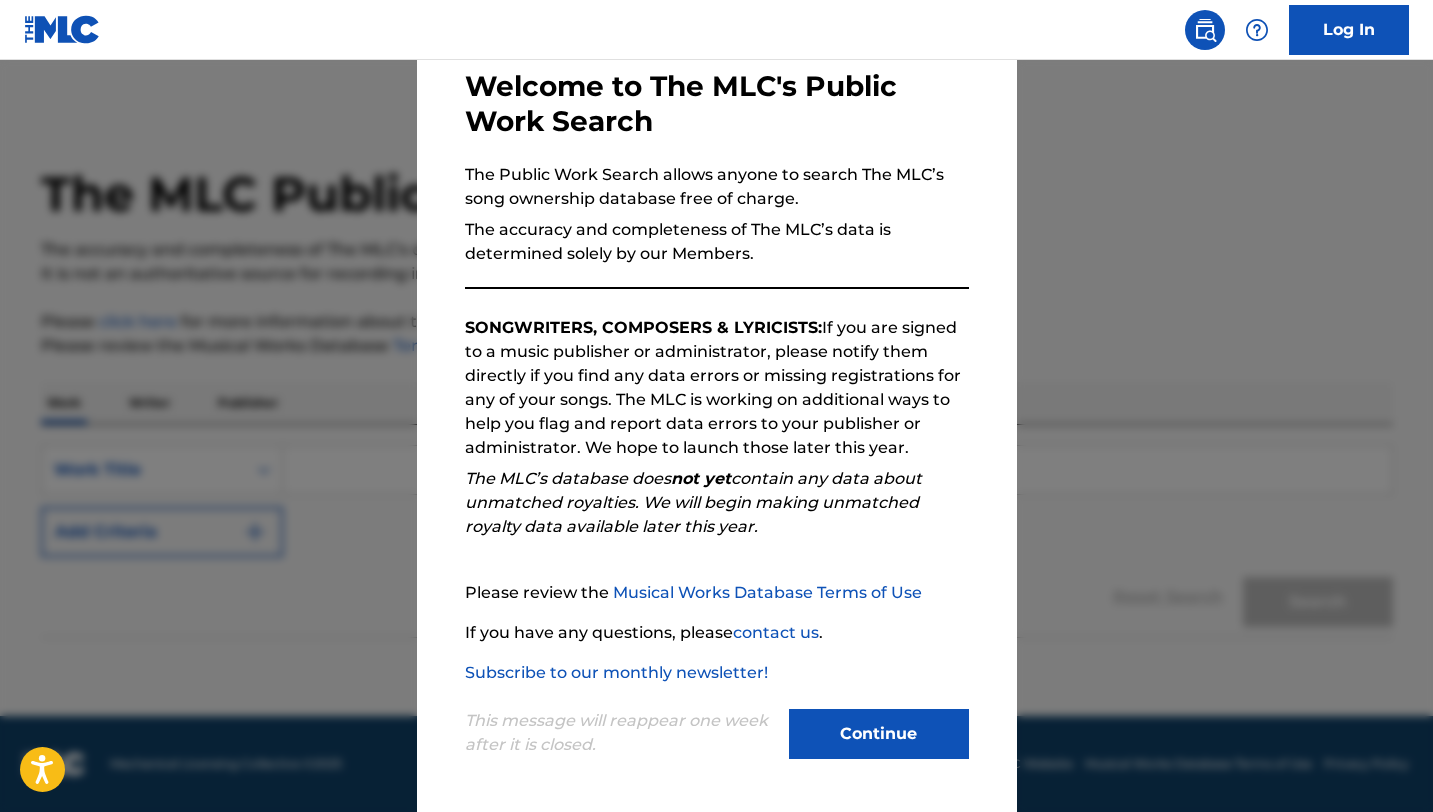 click on "Continue" at bounding box center [879, 734] 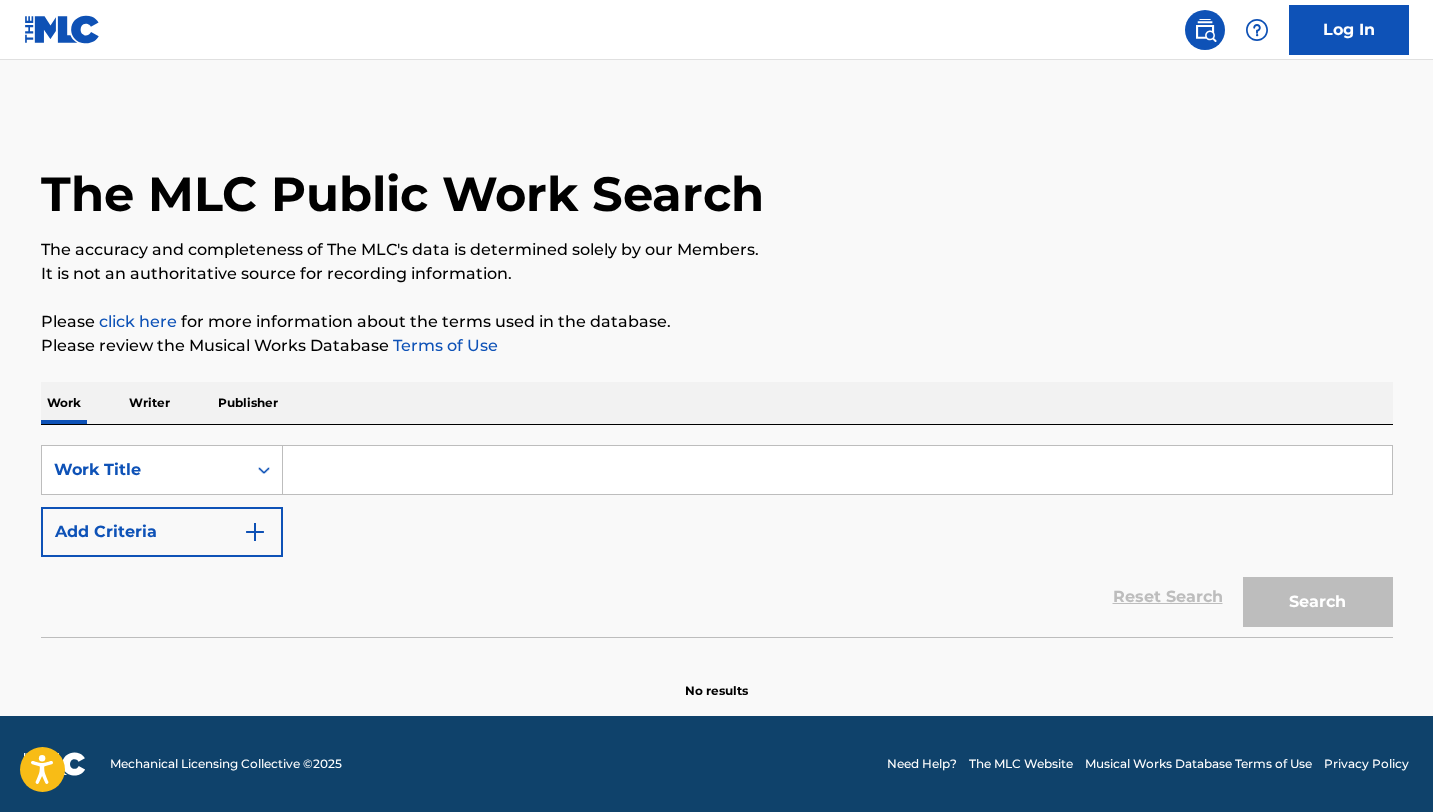 click on "Publisher" at bounding box center [248, 403] 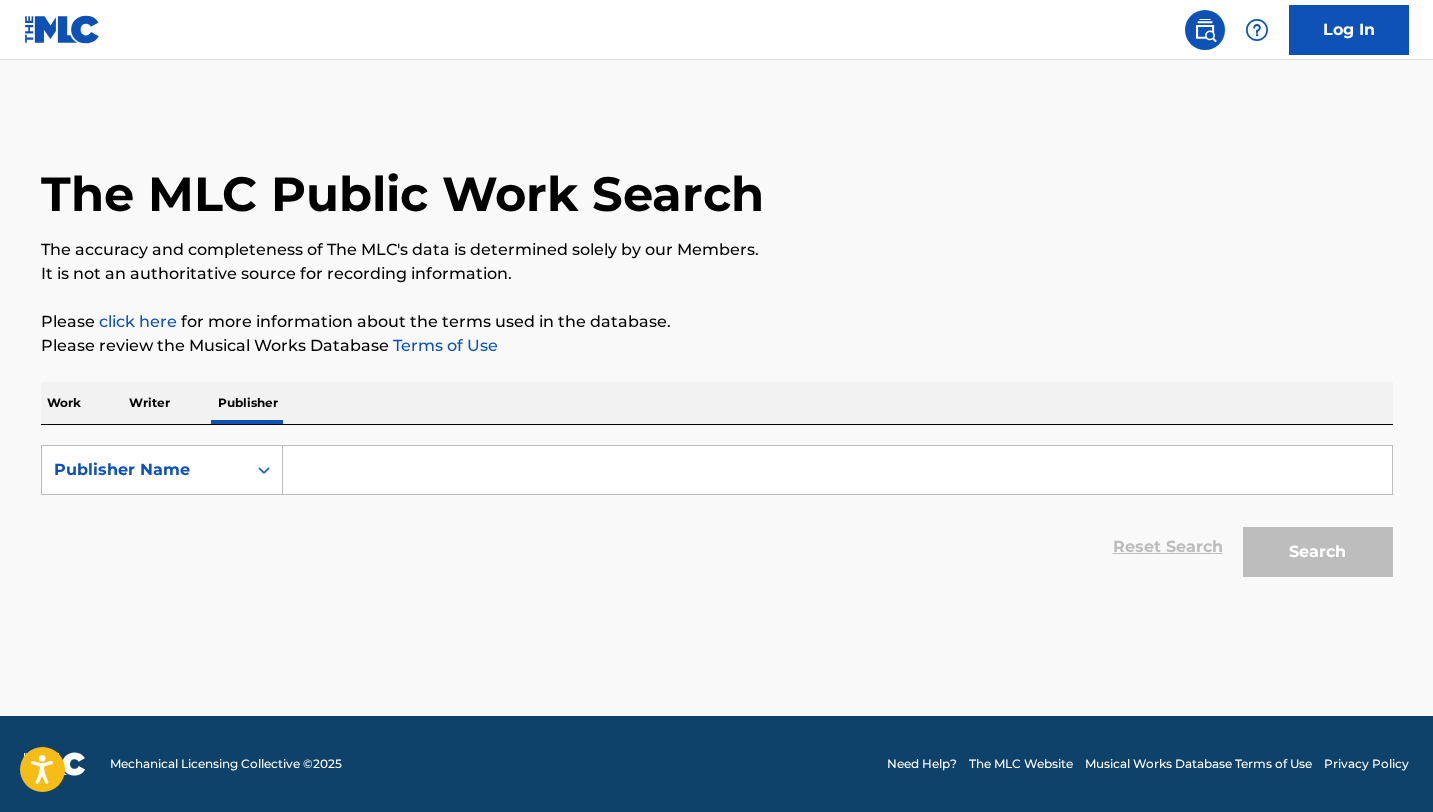 click at bounding box center (837, 470) 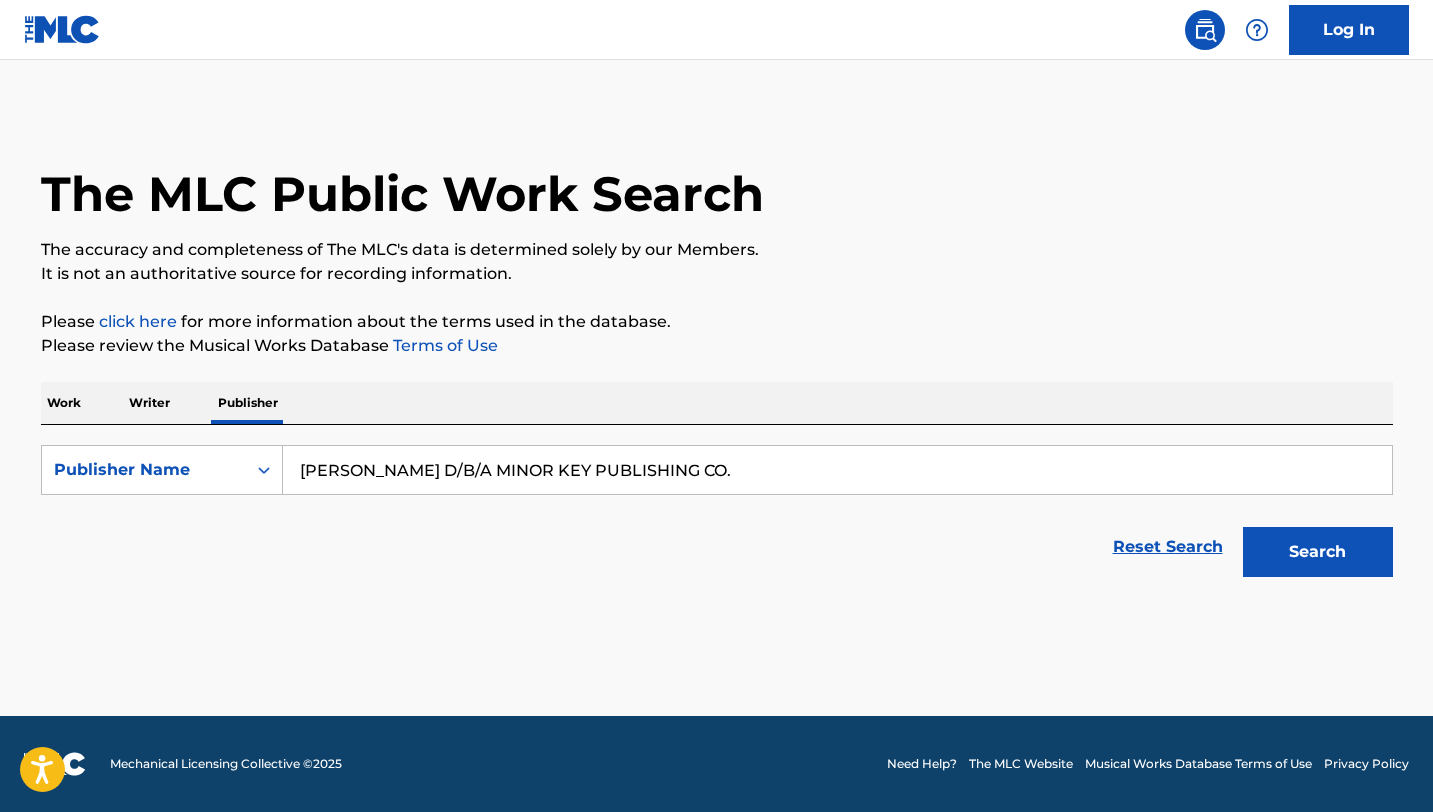 type on "ALBERT JONES JR. D/B/A MINOR KEY PUBLISHING CO." 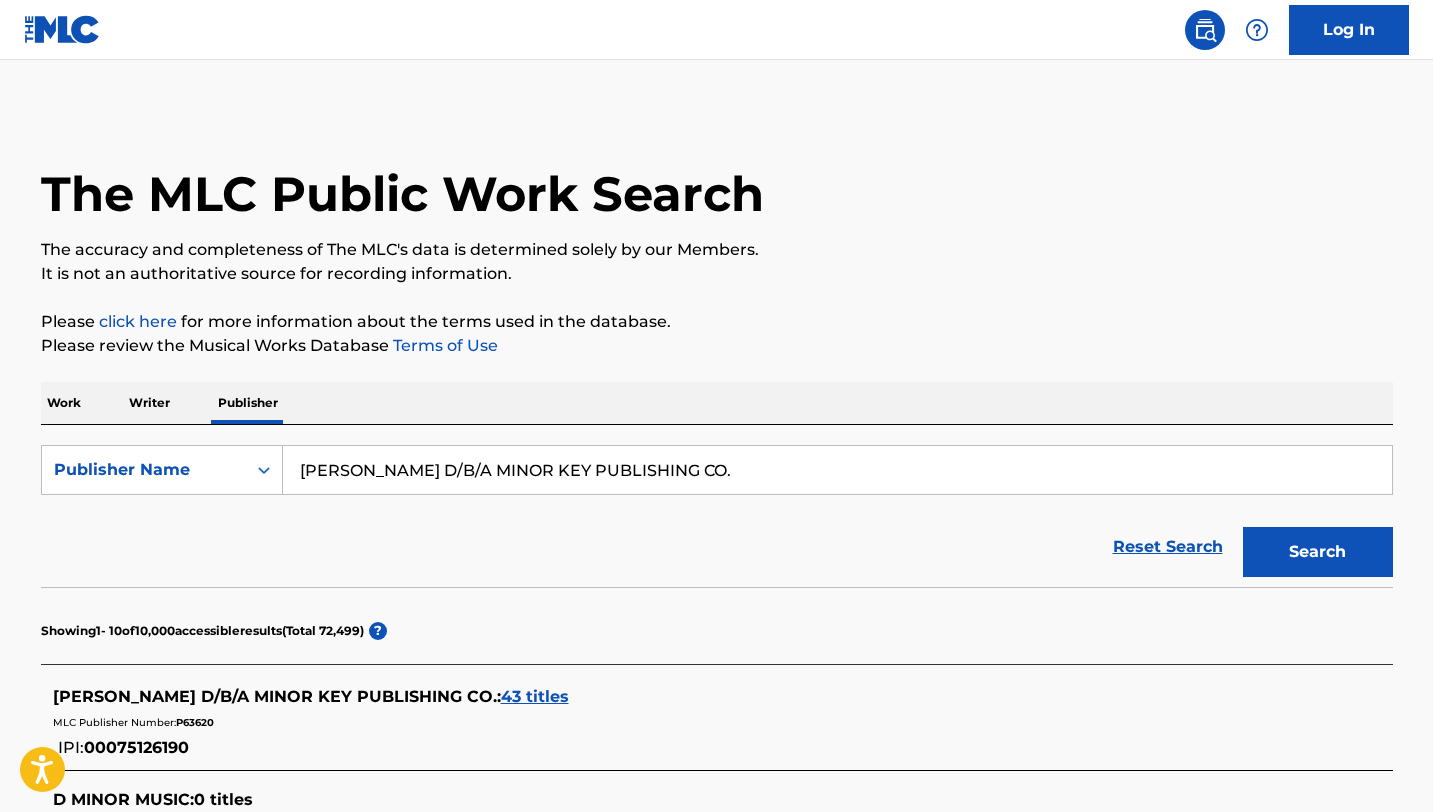 scroll, scrollTop: 67, scrollLeft: 0, axis: vertical 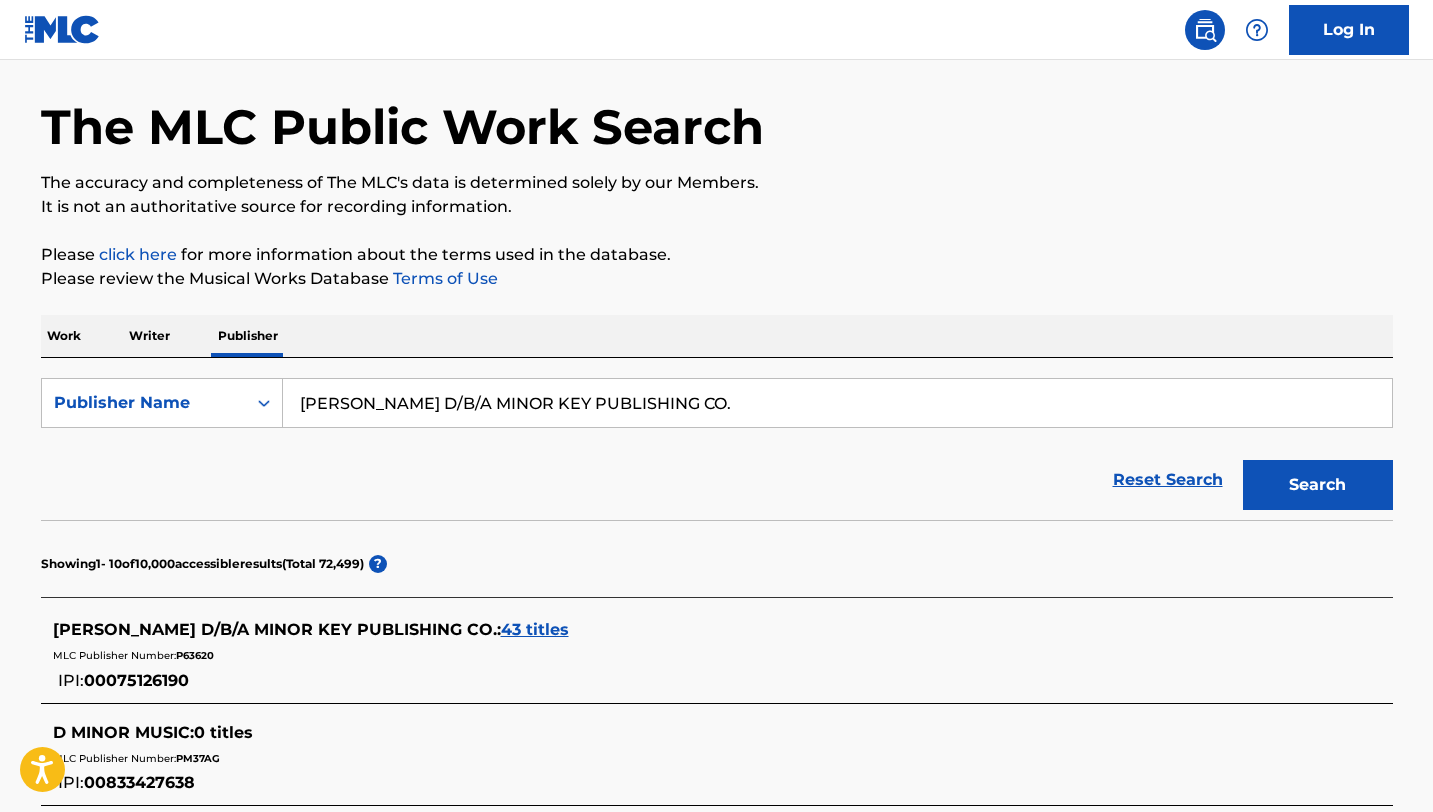 click on "43 titles" at bounding box center [535, 629] 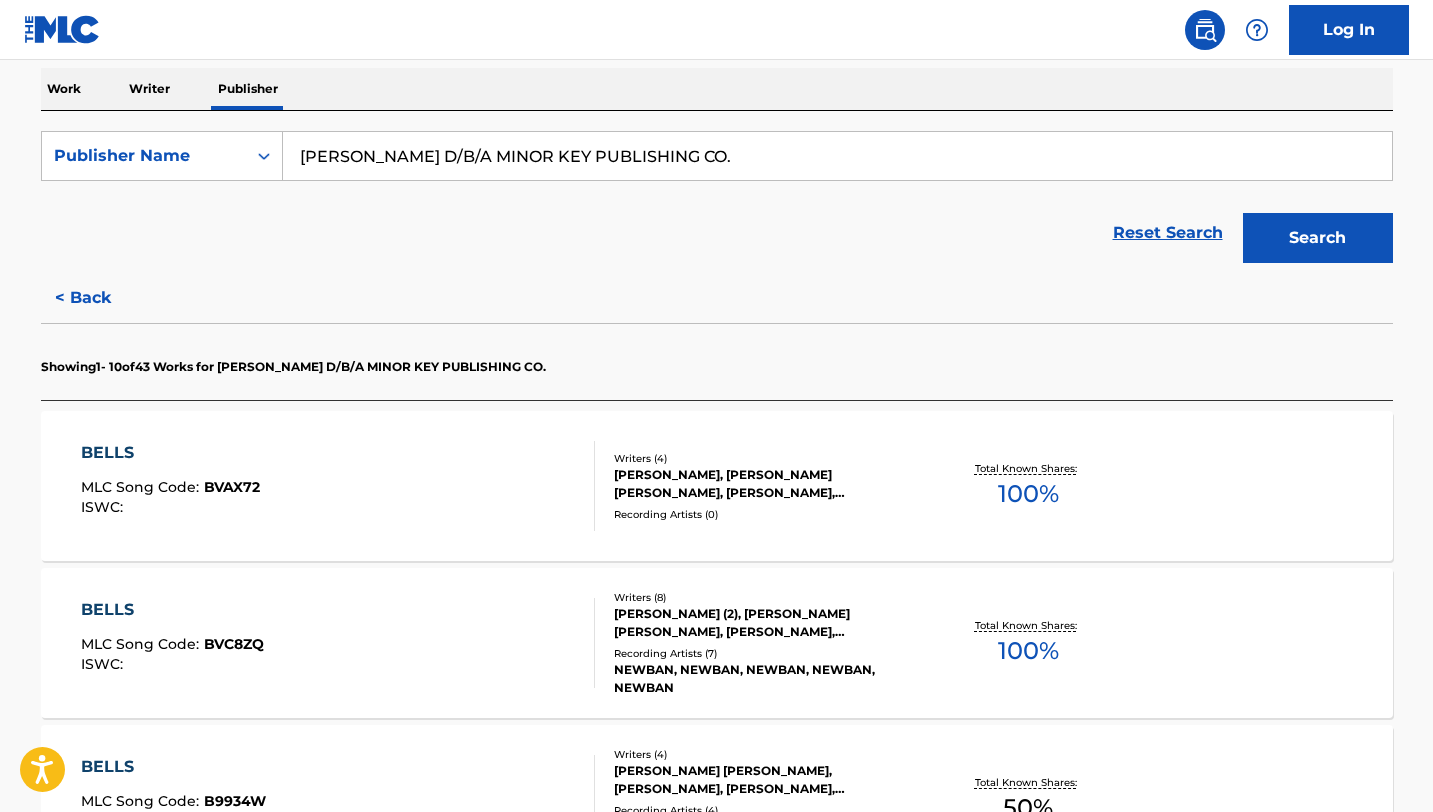 scroll, scrollTop: 316, scrollLeft: 0, axis: vertical 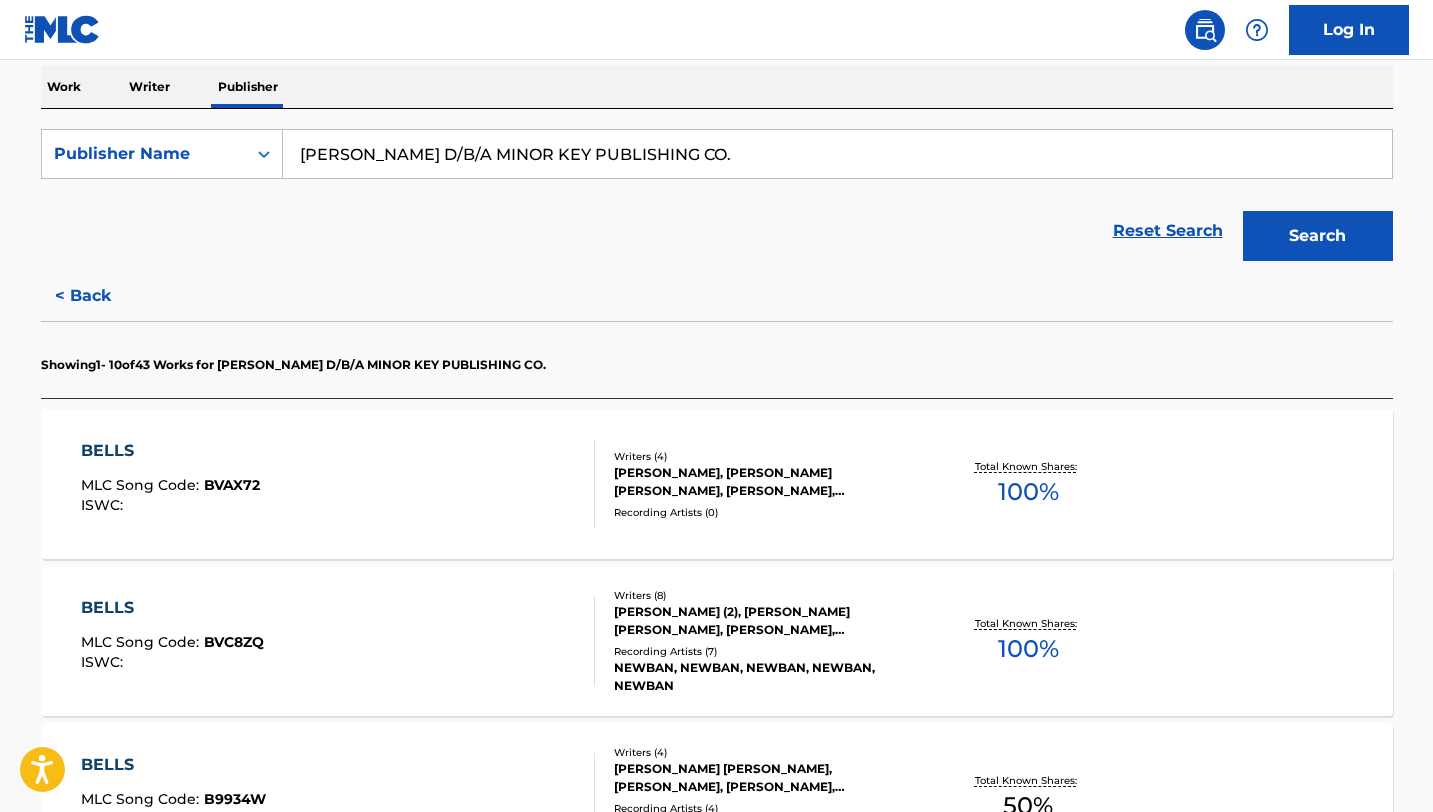 click on "BELLS MLC Song Code : BVC8ZQ ISWC :" at bounding box center [338, 641] 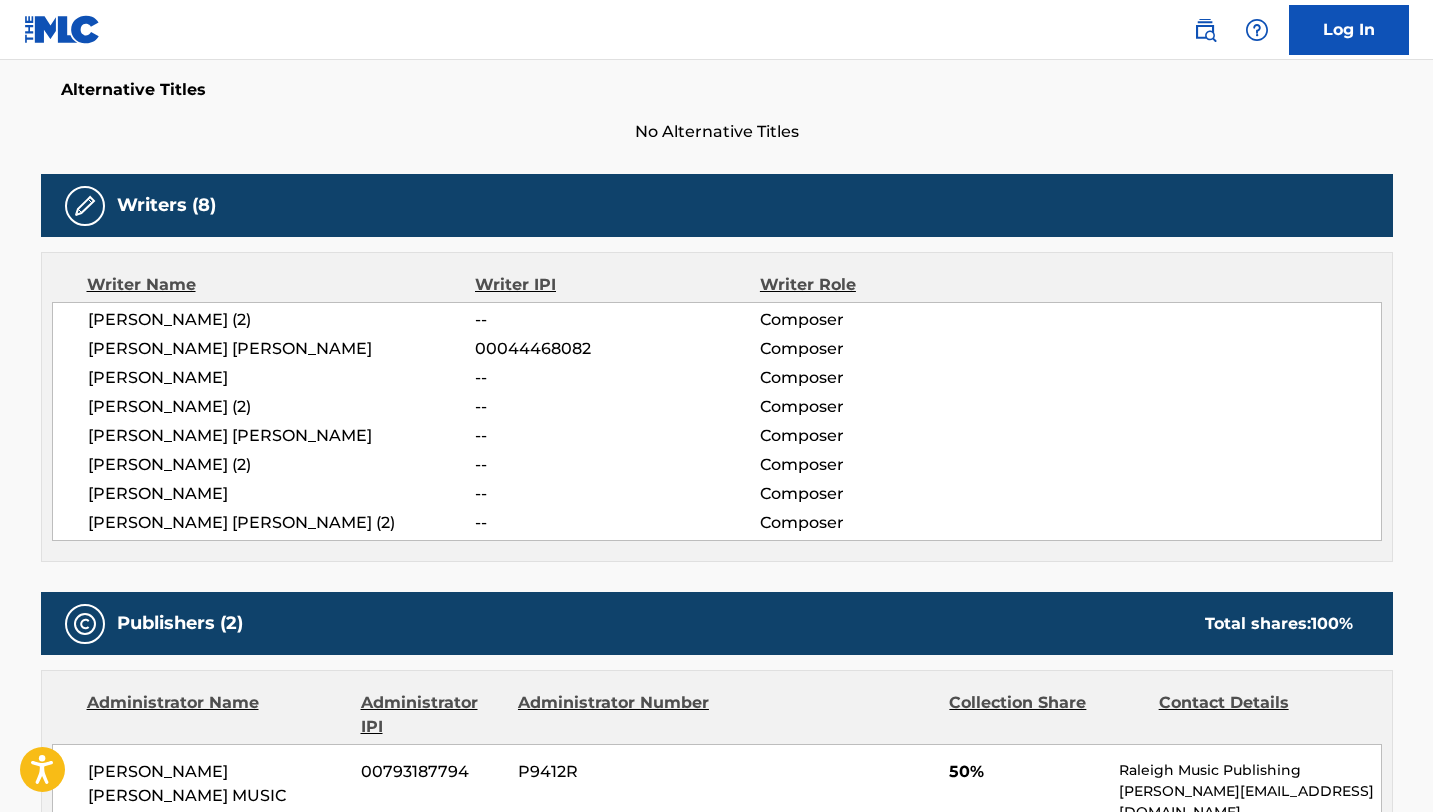 scroll, scrollTop: 0, scrollLeft: 0, axis: both 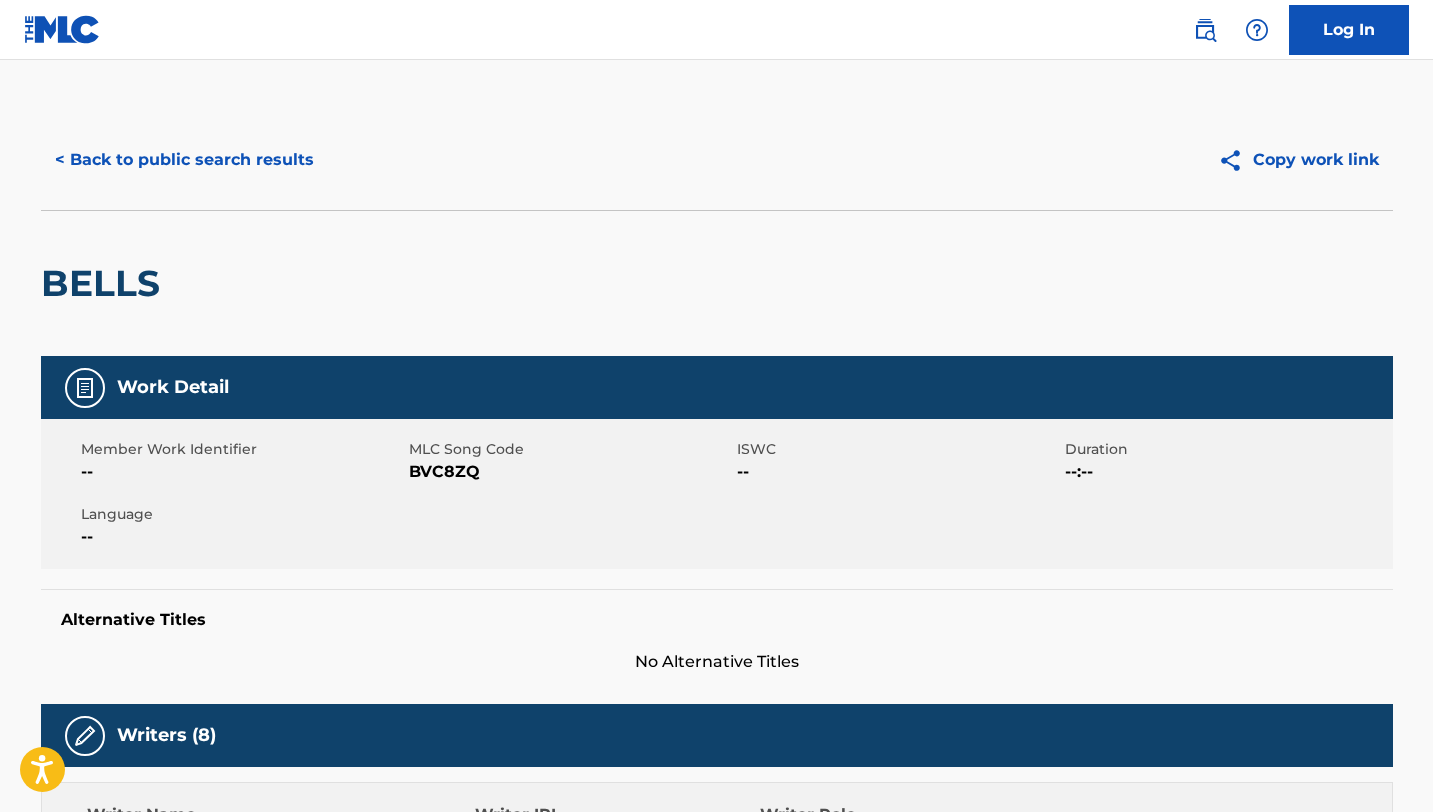 click on "< Back to public search results" at bounding box center [184, 160] 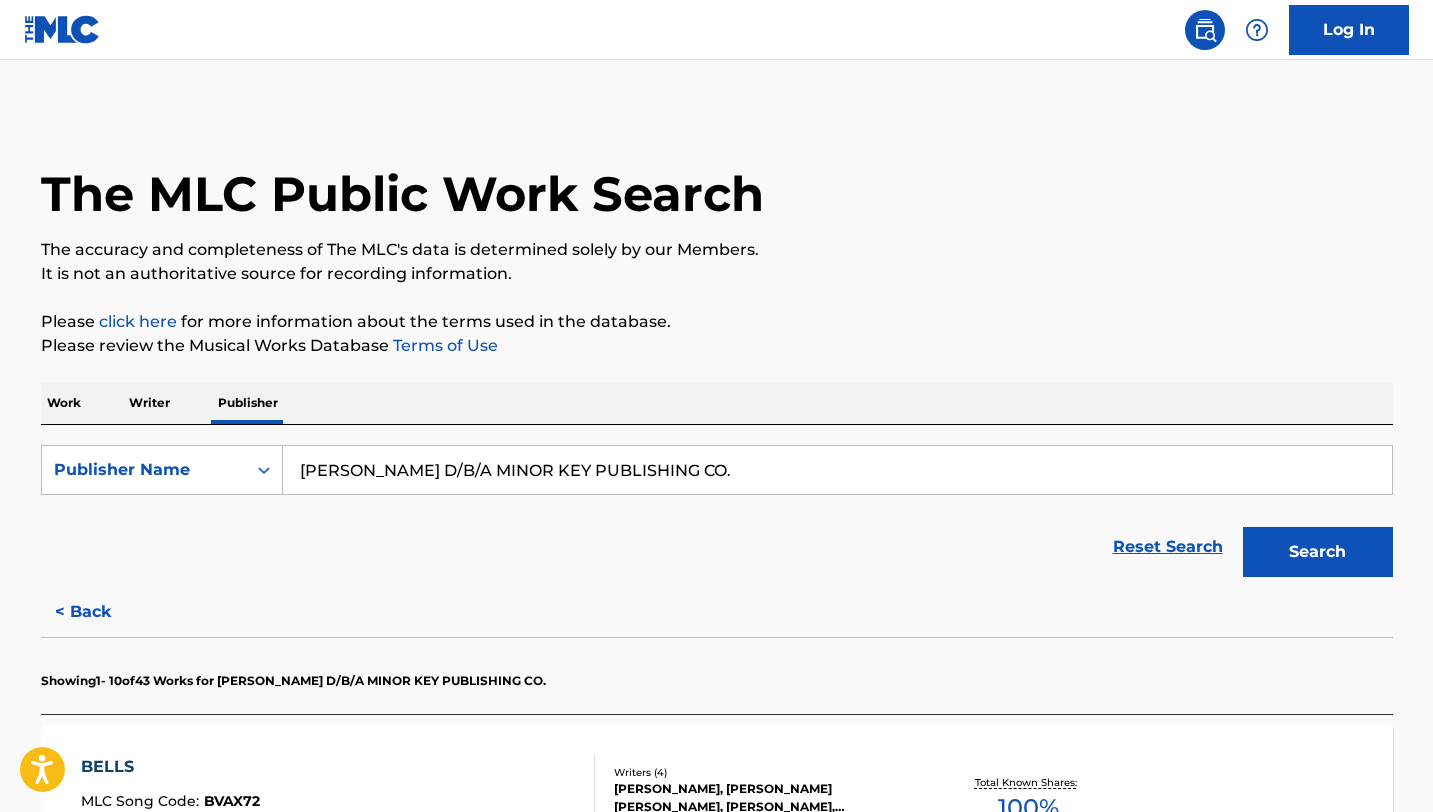 click on "ALBERT JONES JR. D/B/A MINOR KEY PUBLISHING CO." at bounding box center [837, 470] 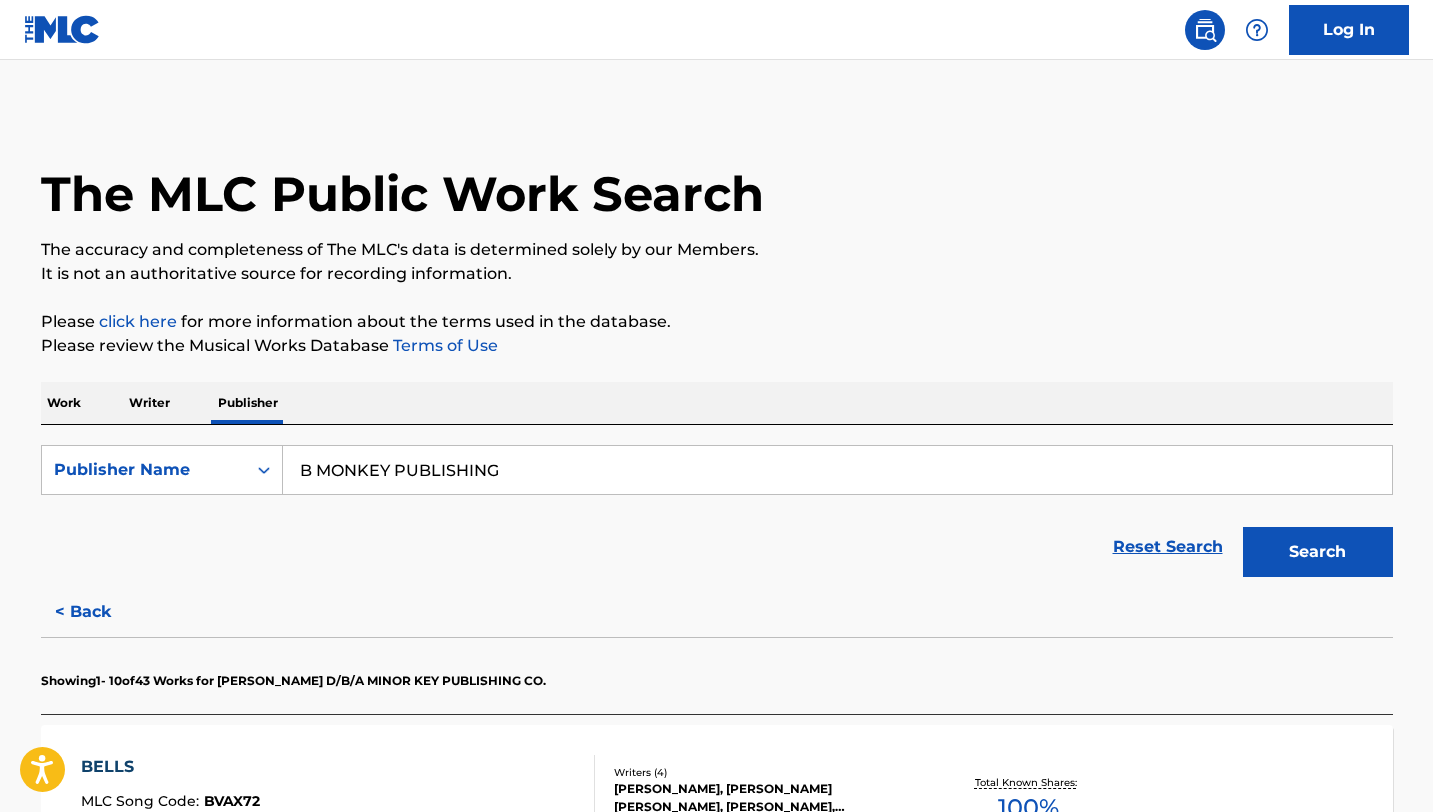 click on "B MONKEY PUBLISHING" at bounding box center [837, 470] 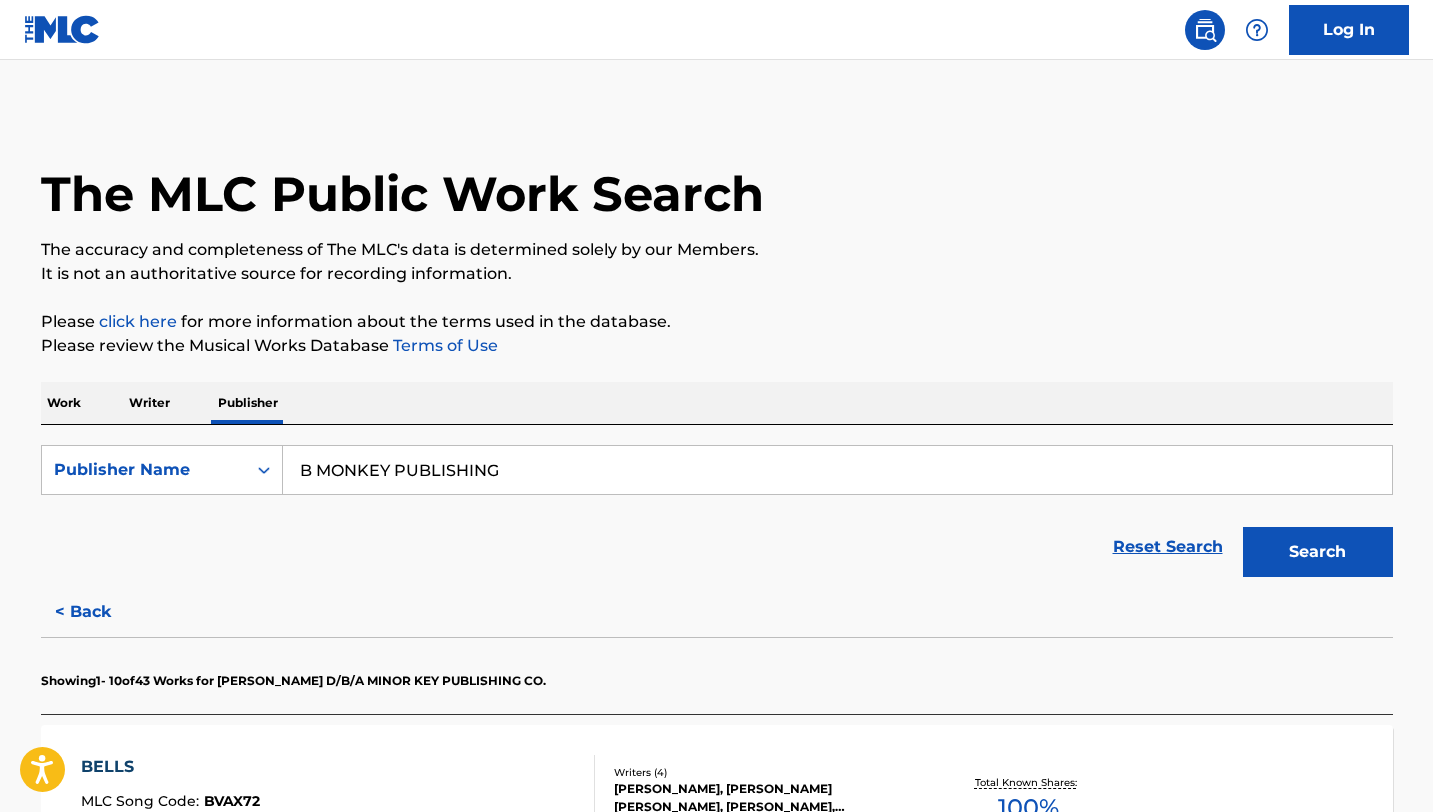 type on "B MONKEY PUBLISHING" 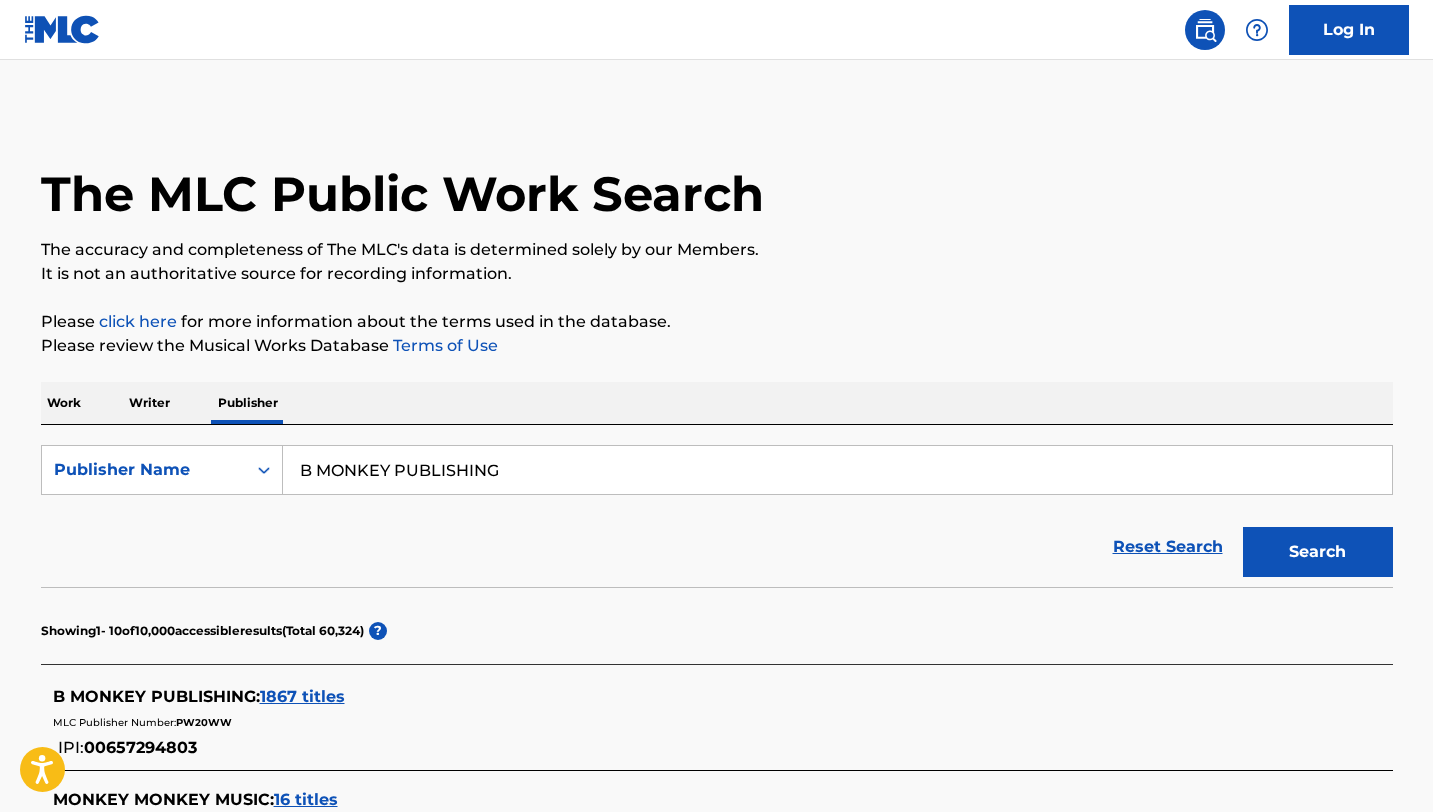 click on "1867 titles" at bounding box center (302, 696) 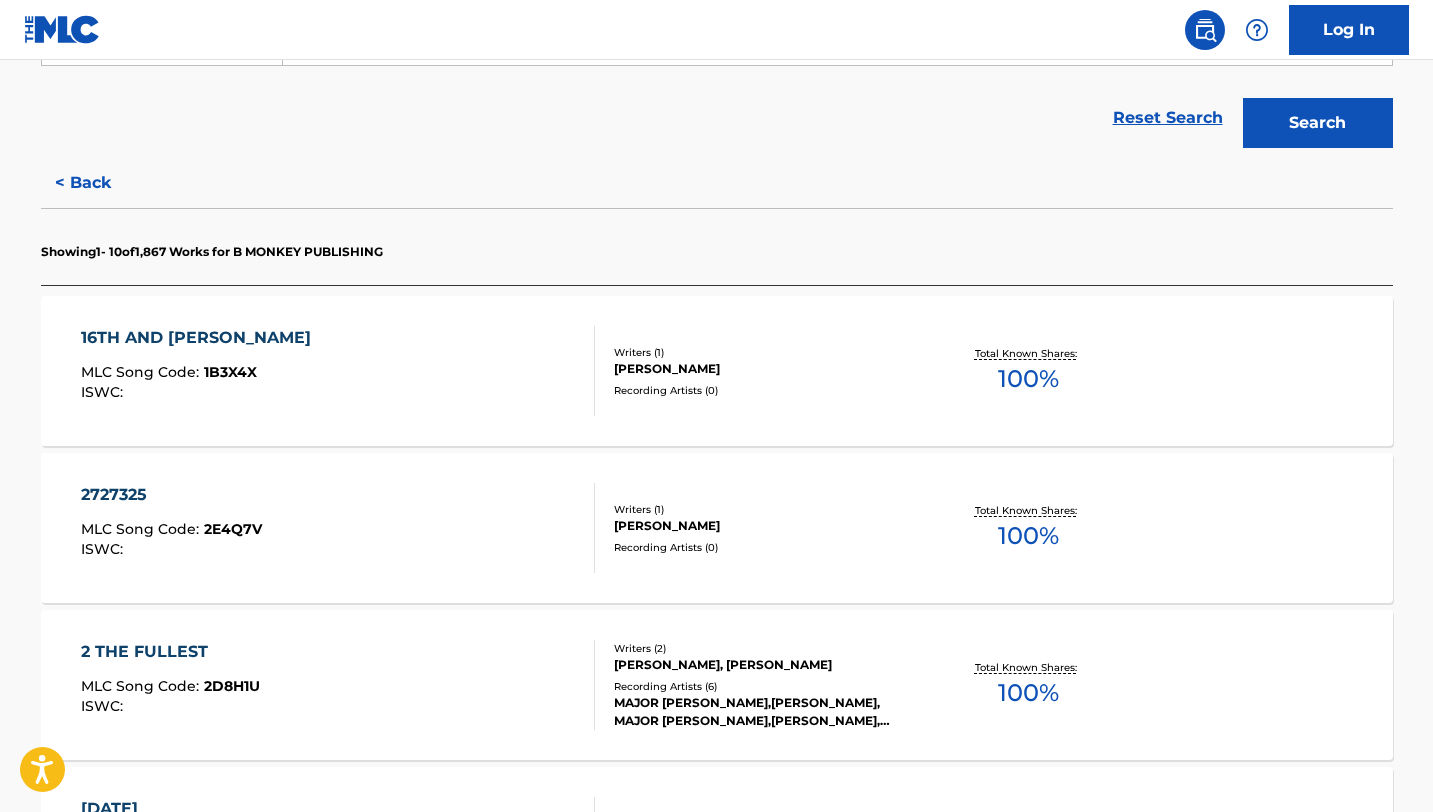 scroll, scrollTop: 428, scrollLeft: 0, axis: vertical 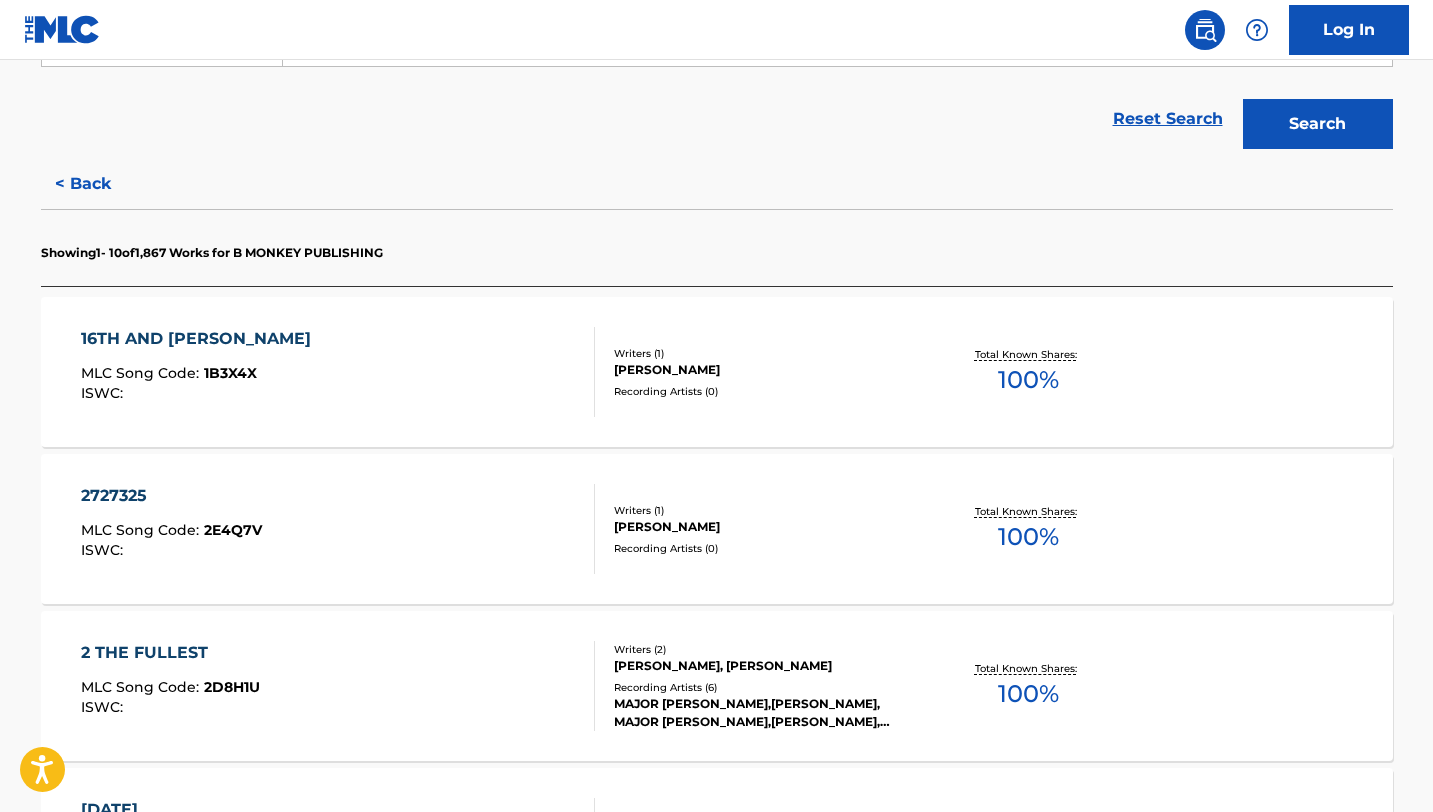click on "16TH AND SANDY MLC Song Code : 1B3X4X ISWC :" at bounding box center (338, 372) 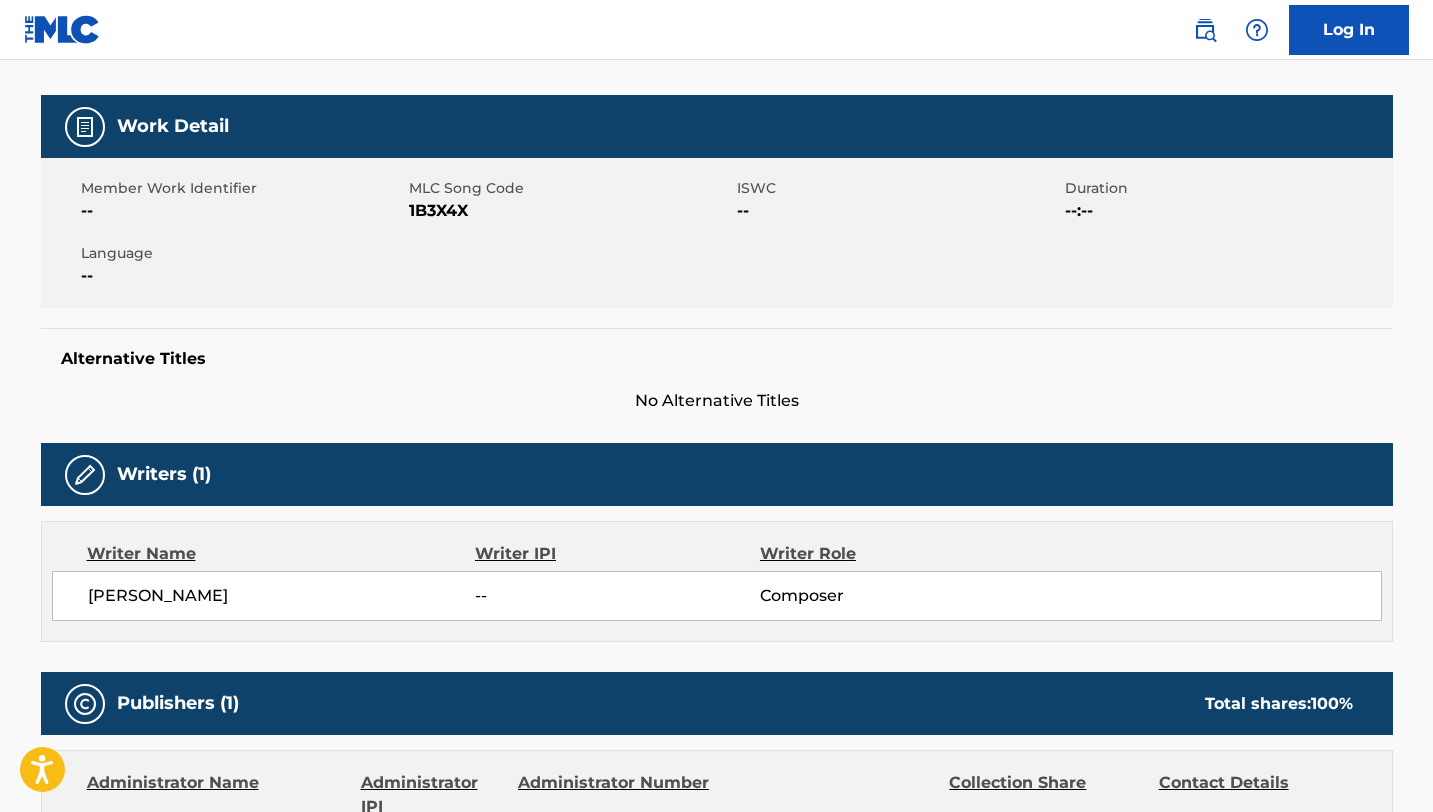 scroll, scrollTop: 0, scrollLeft: 0, axis: both 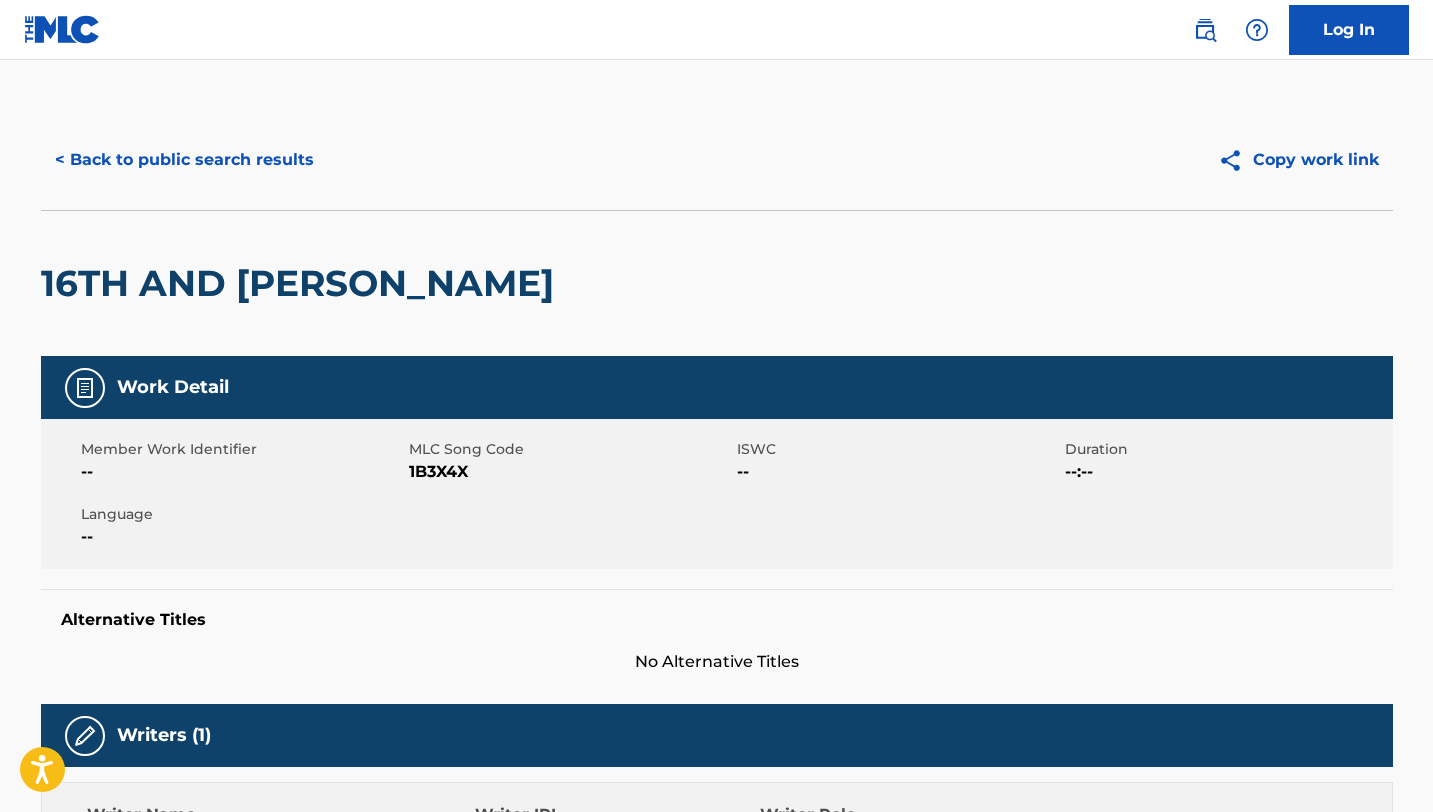 click on "< Back to public search results" at bounding box center (184, 160) 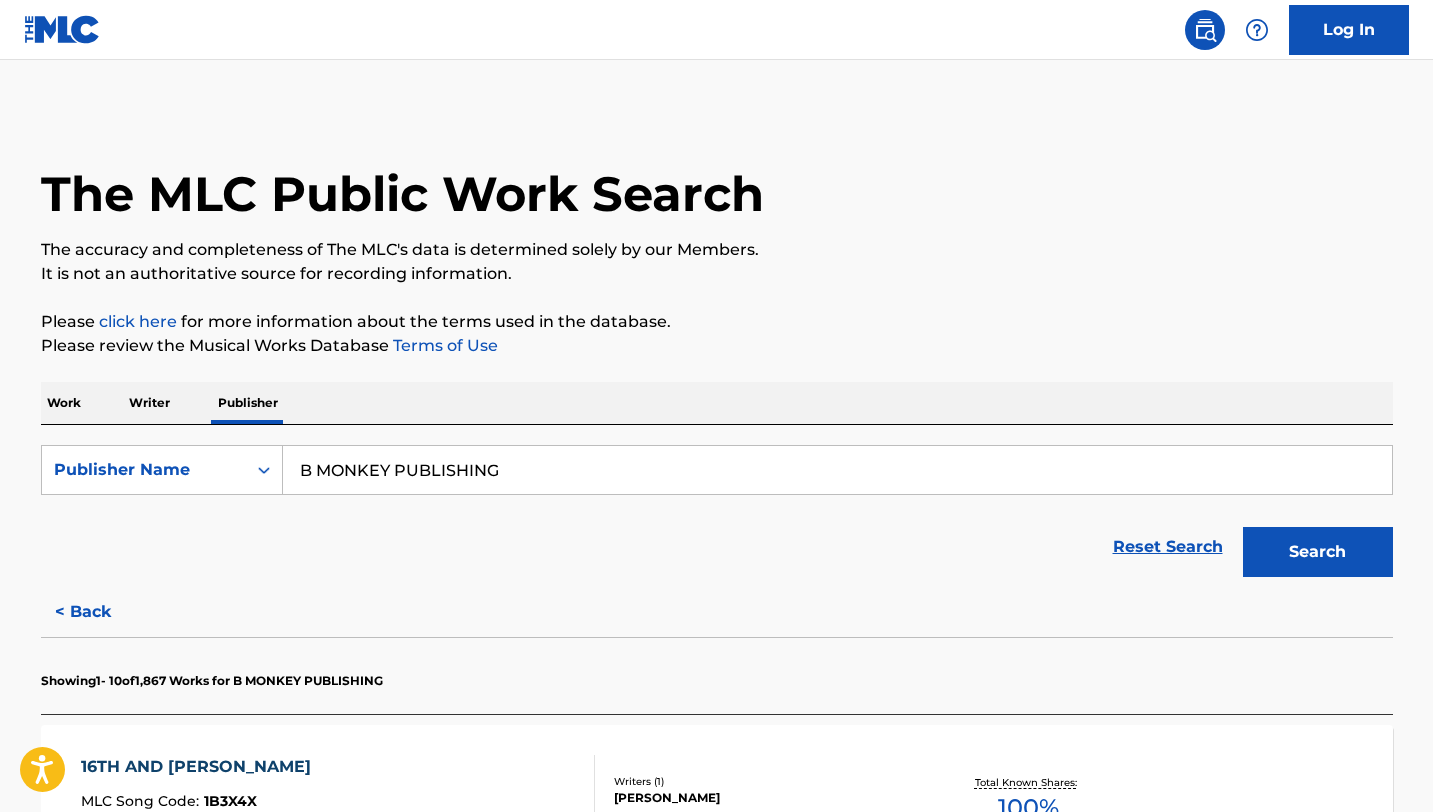 click on "B MONKEY PUBLISHING" at bounding box center (837, 470) 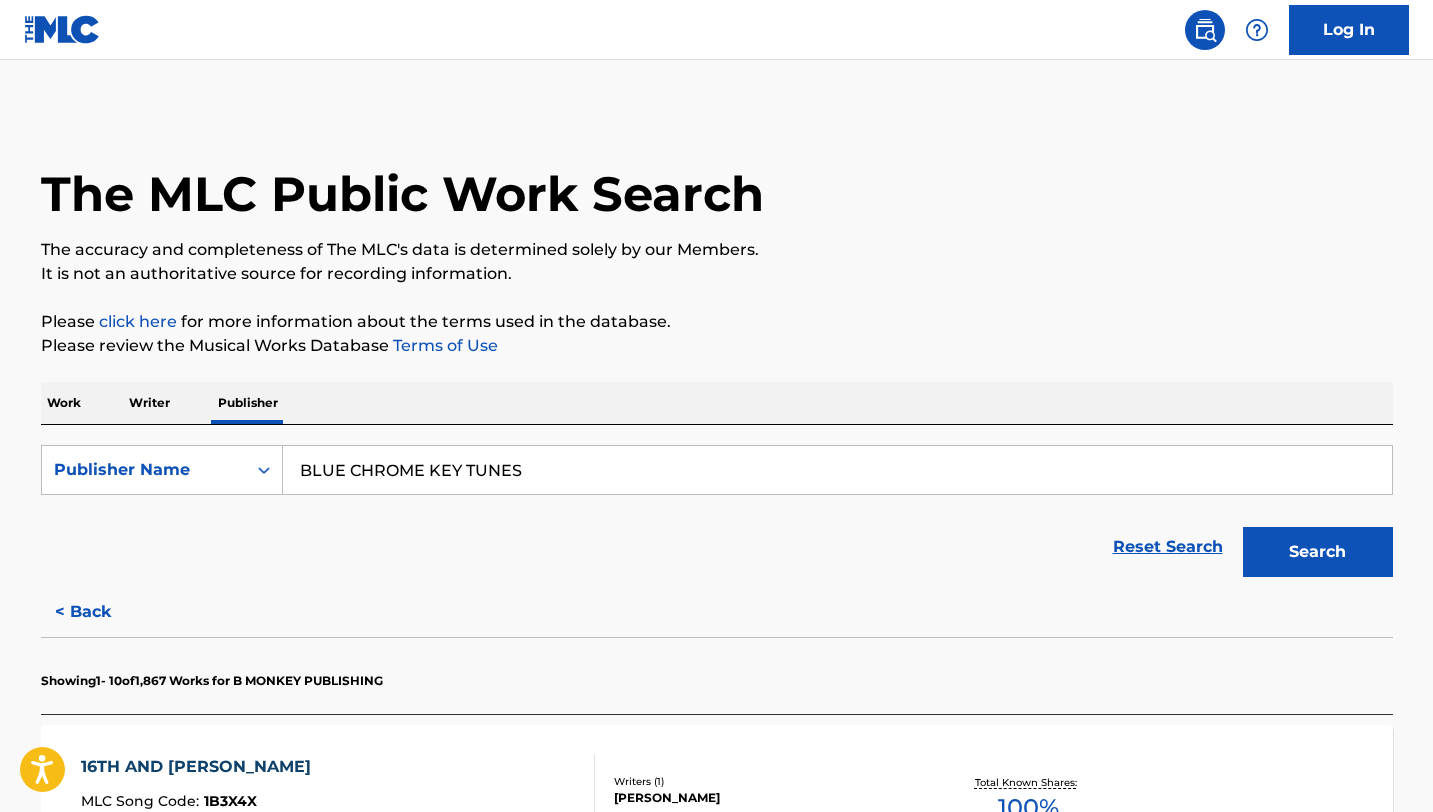 type on "BLUE CHROME KEY TUNES" 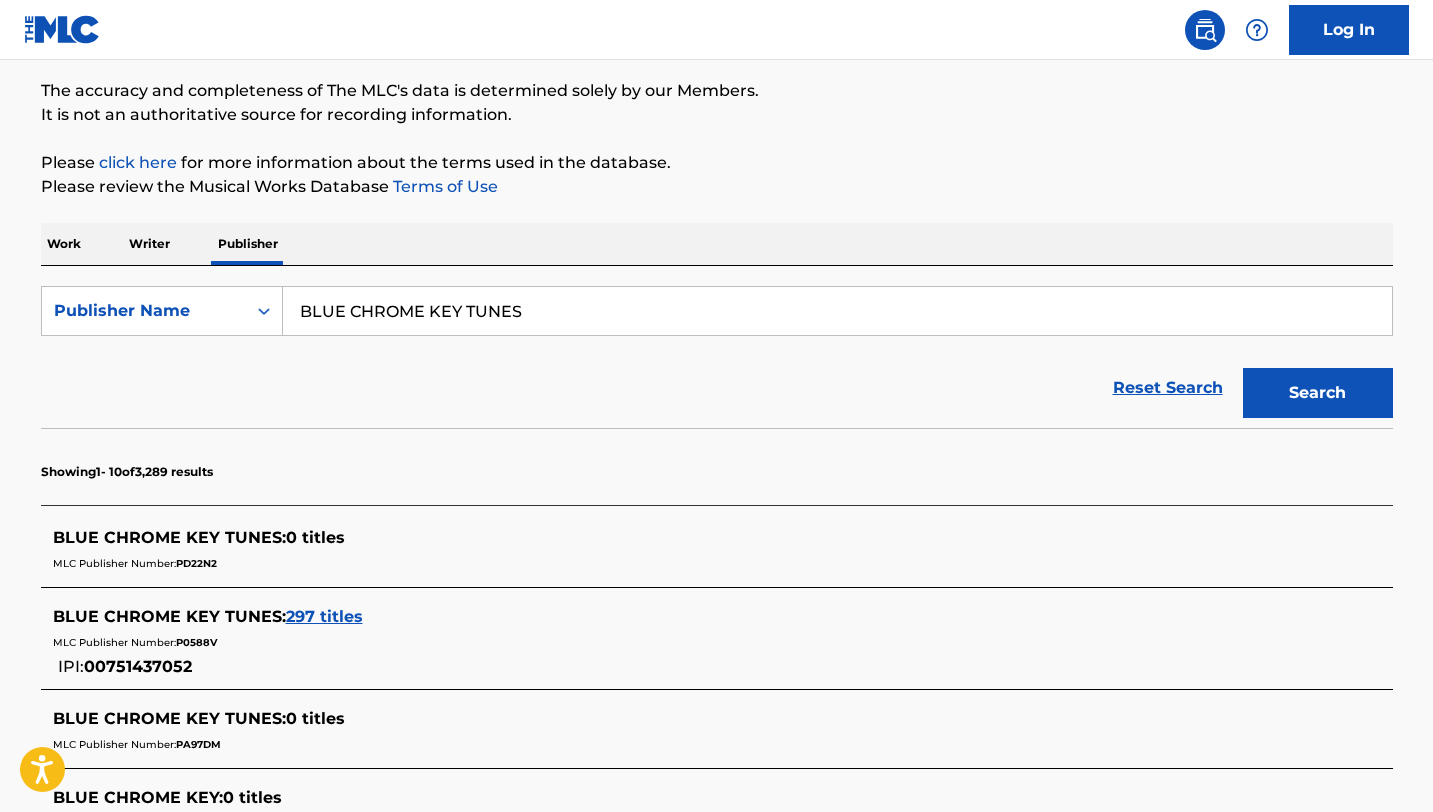 scroll, scrollTop: 188, scrollLeft: 0, axis: vertical 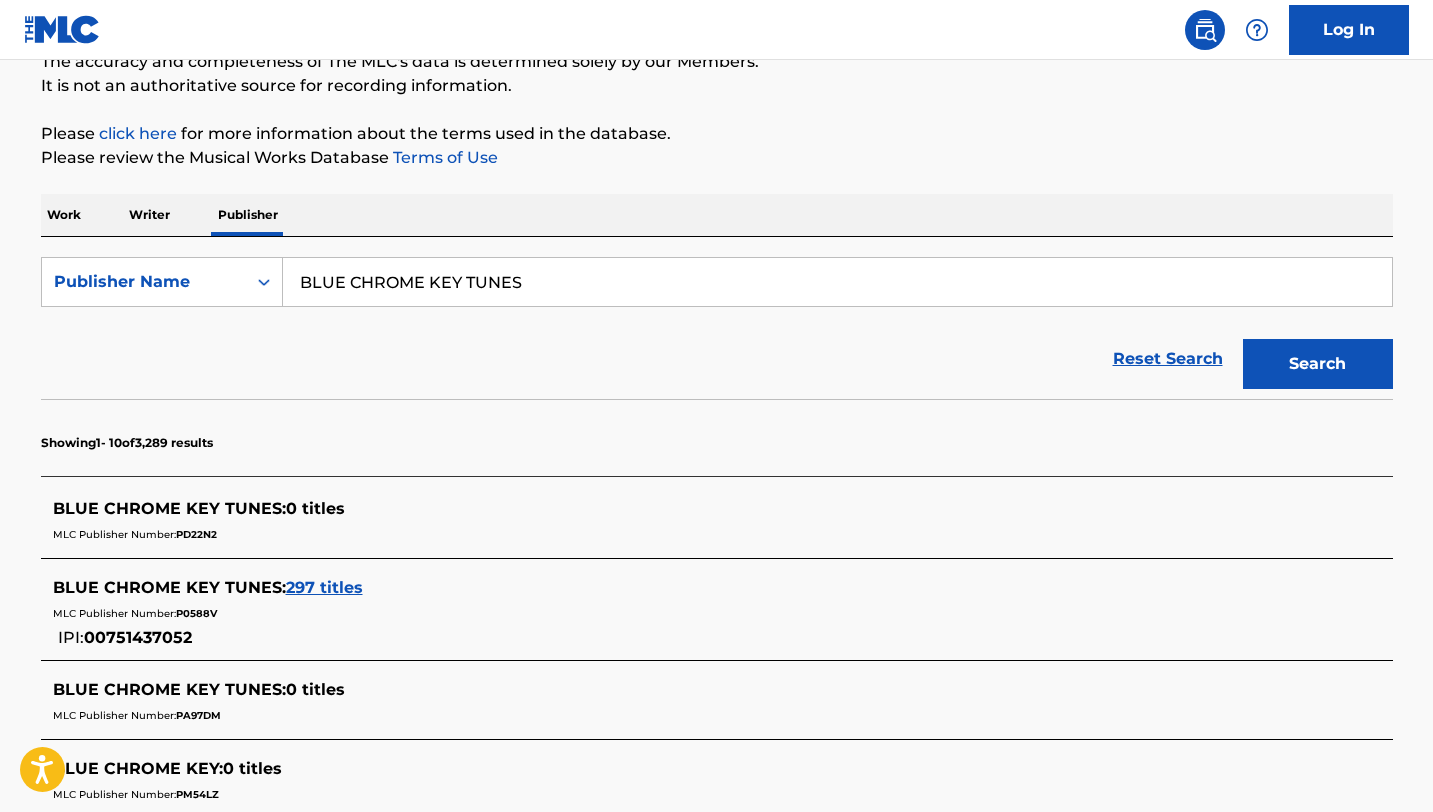 click on "297 titles" at bounding box center [324, 587] 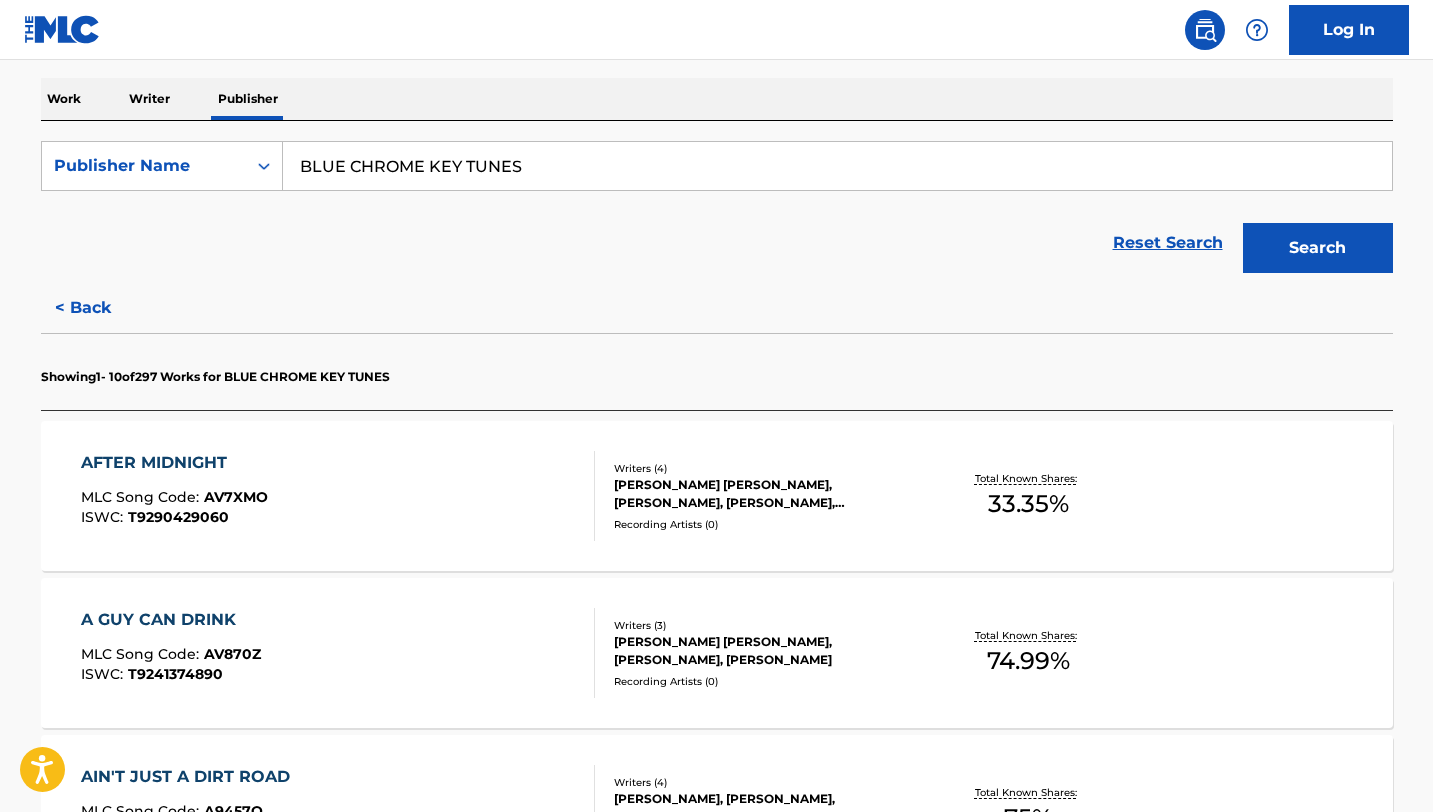 scroll, scrollTop: 349, scrollLeft: 0, axis: vertical 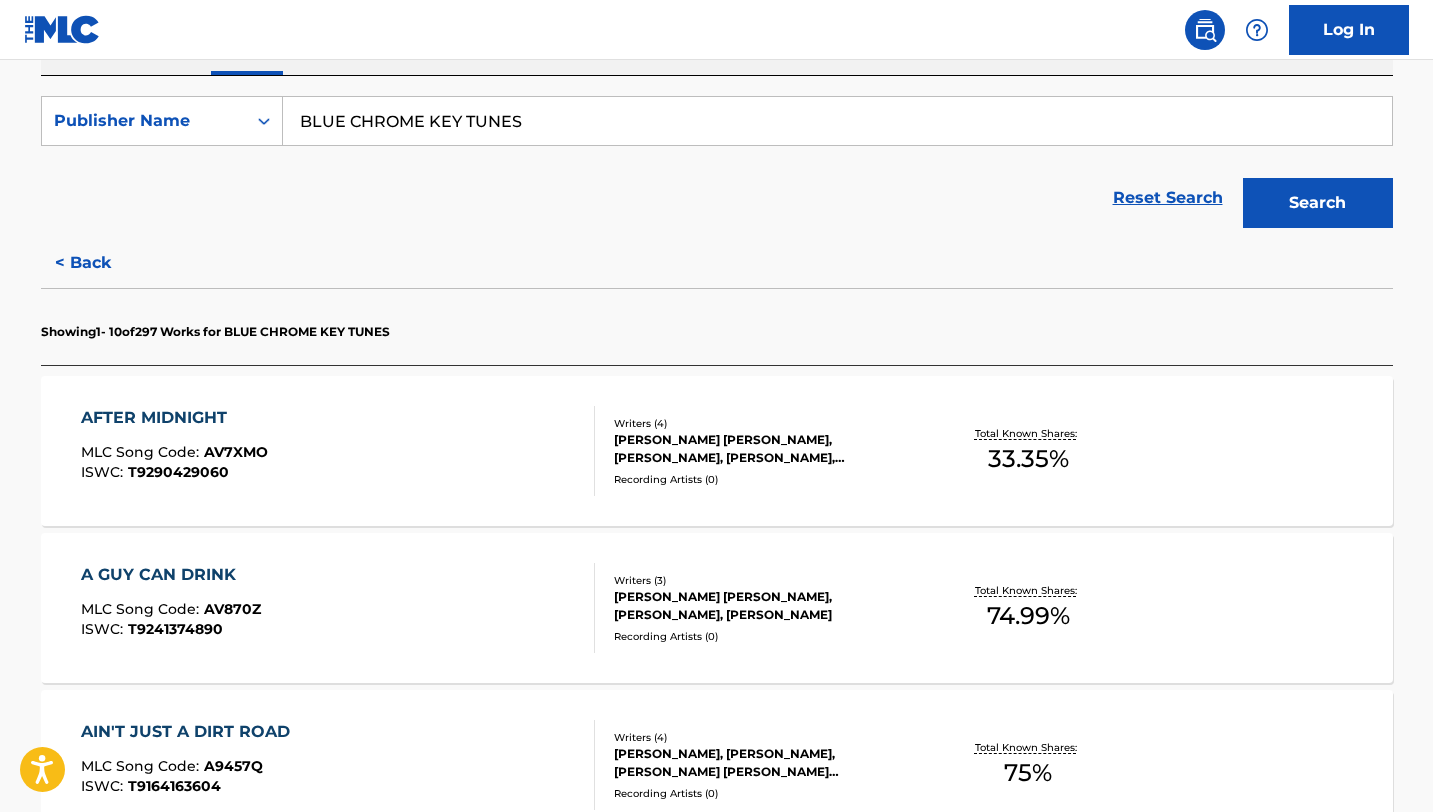 click on "AFTER MIDNIGHT MLC Song Code : AV7XMO ISWC : T9290429060" at bounding box center (338, 451) 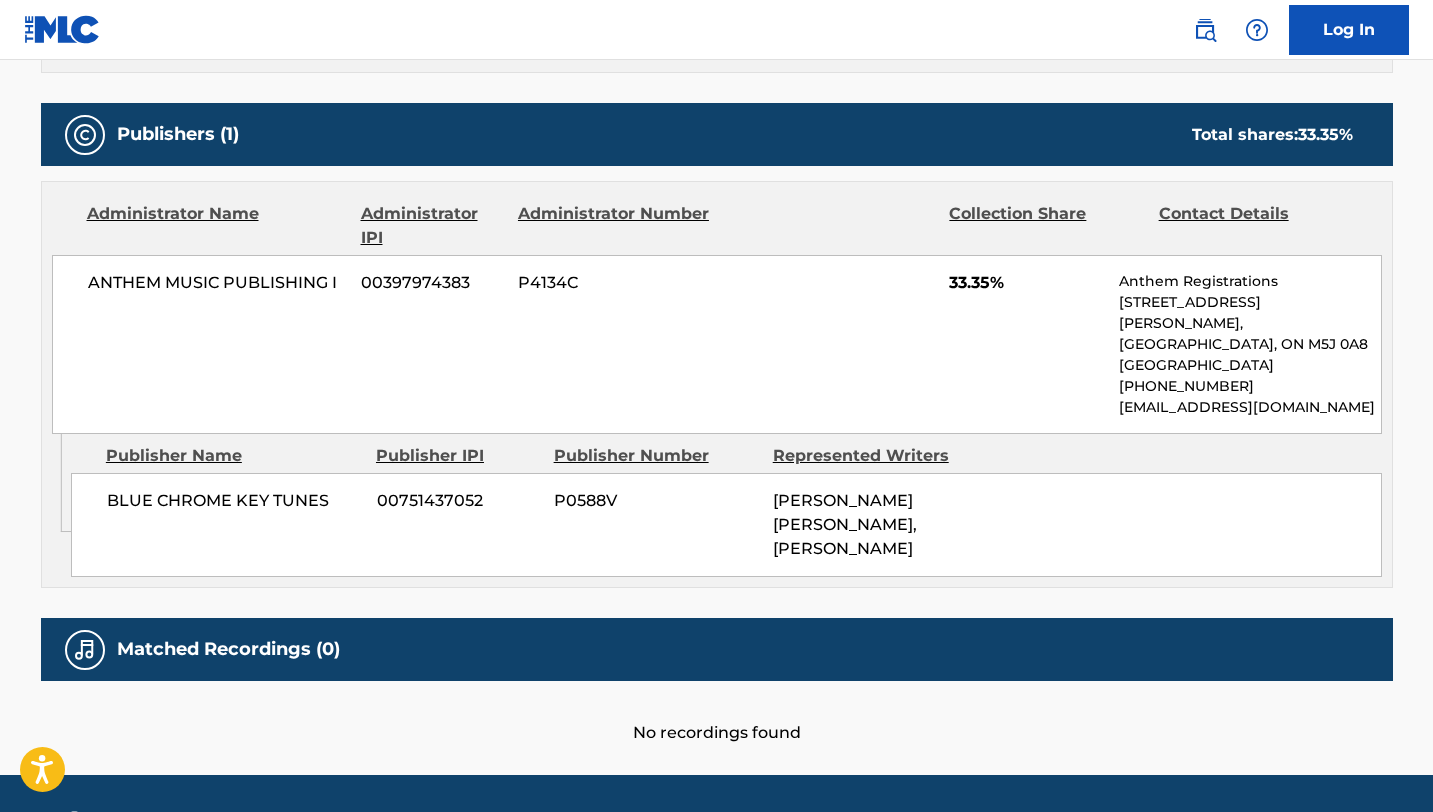 scroll, scrollTop: 0, scrollLeft: 0, axis: both 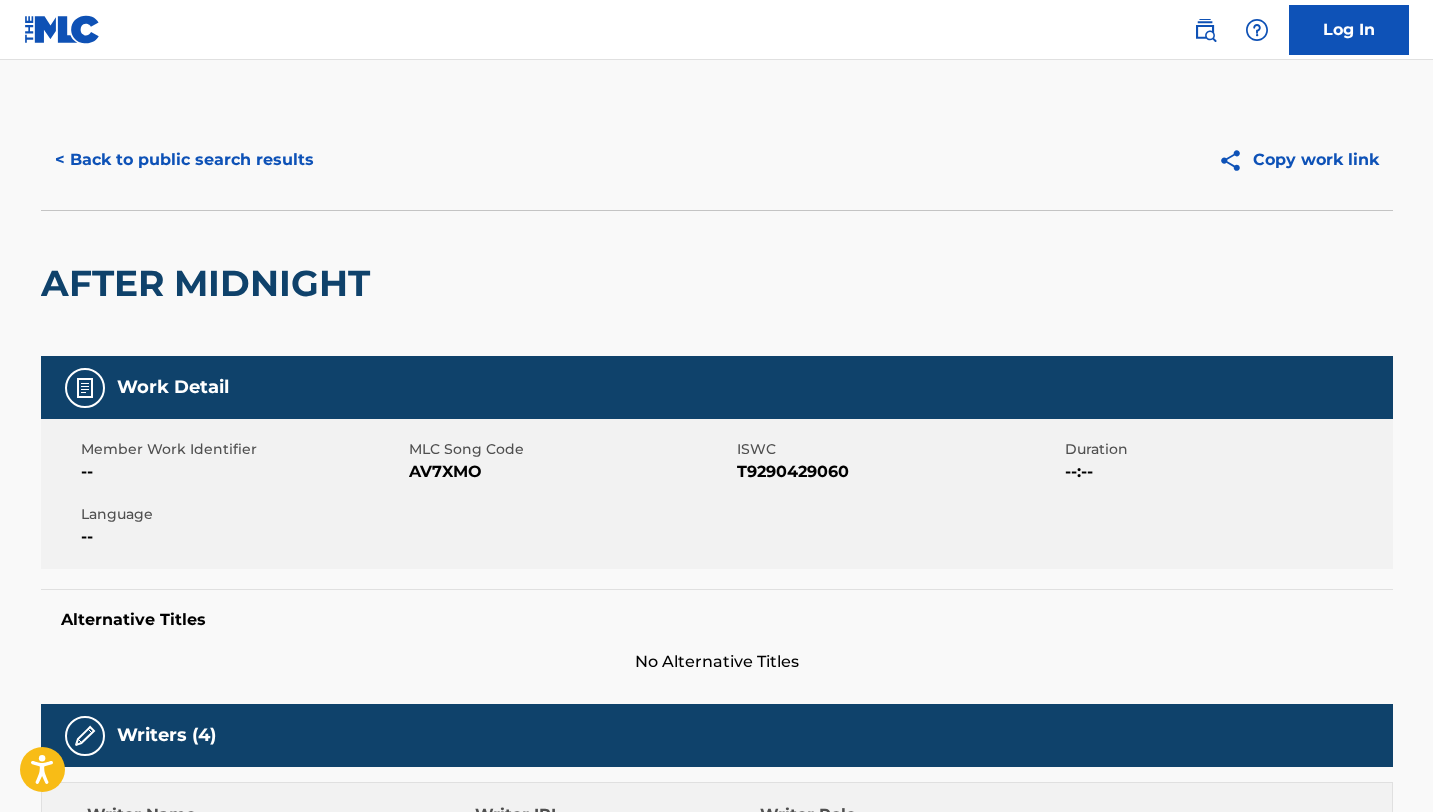 click on "< Back to public search results" at bounding box center (184, 160) 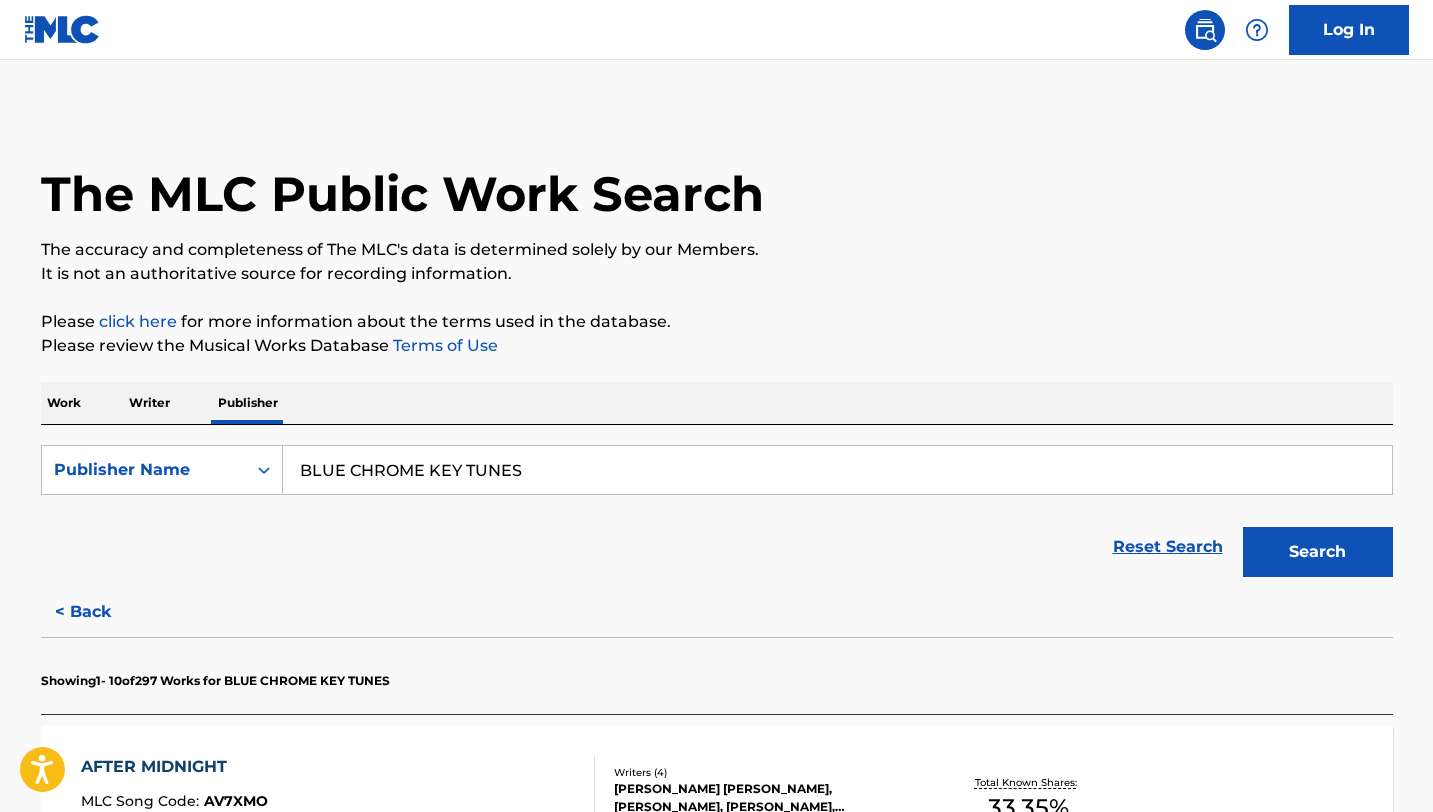click on "BLUE CHROME KEY TUNES" at bounding box center (837, 470) 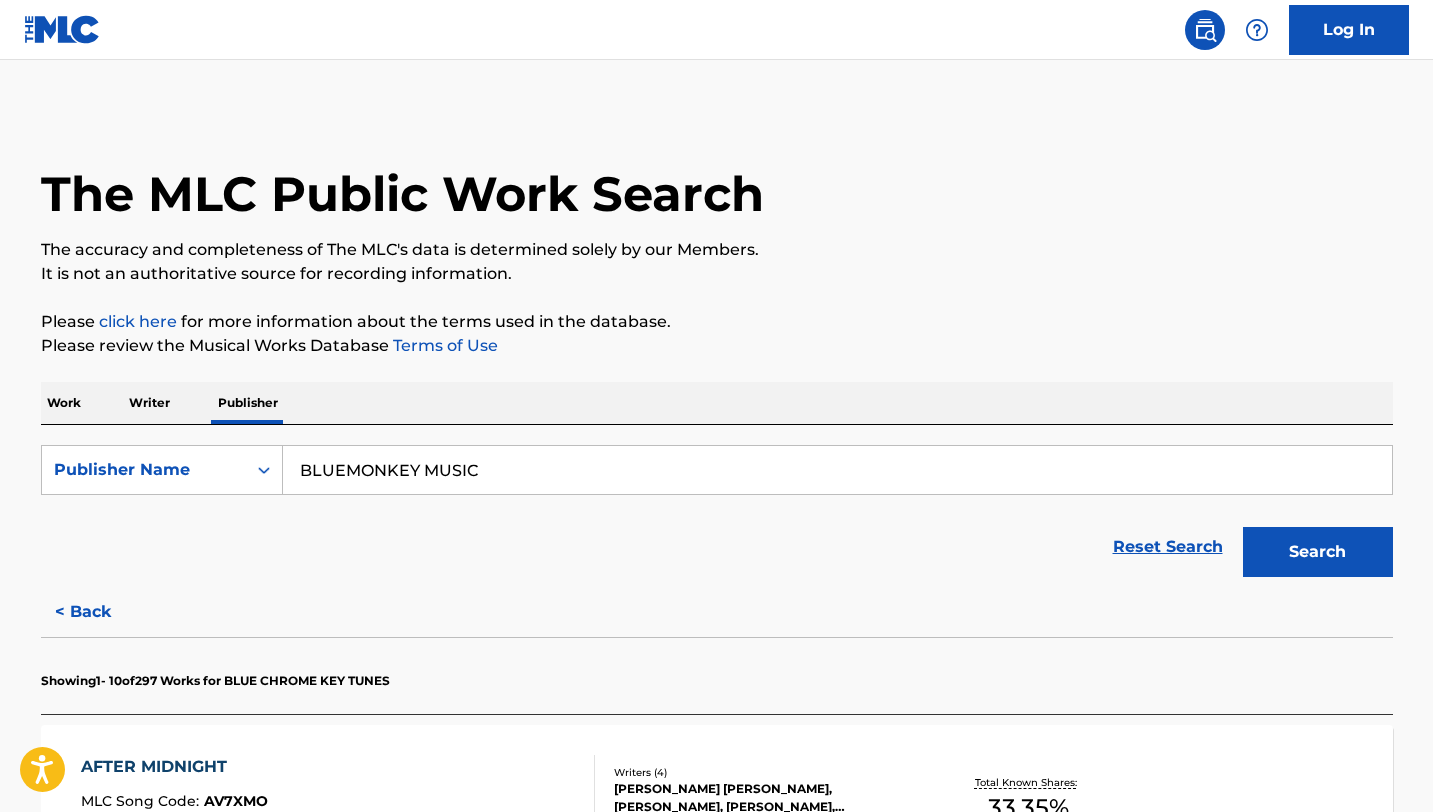 type on "BLUEMONKEY MUSIC" 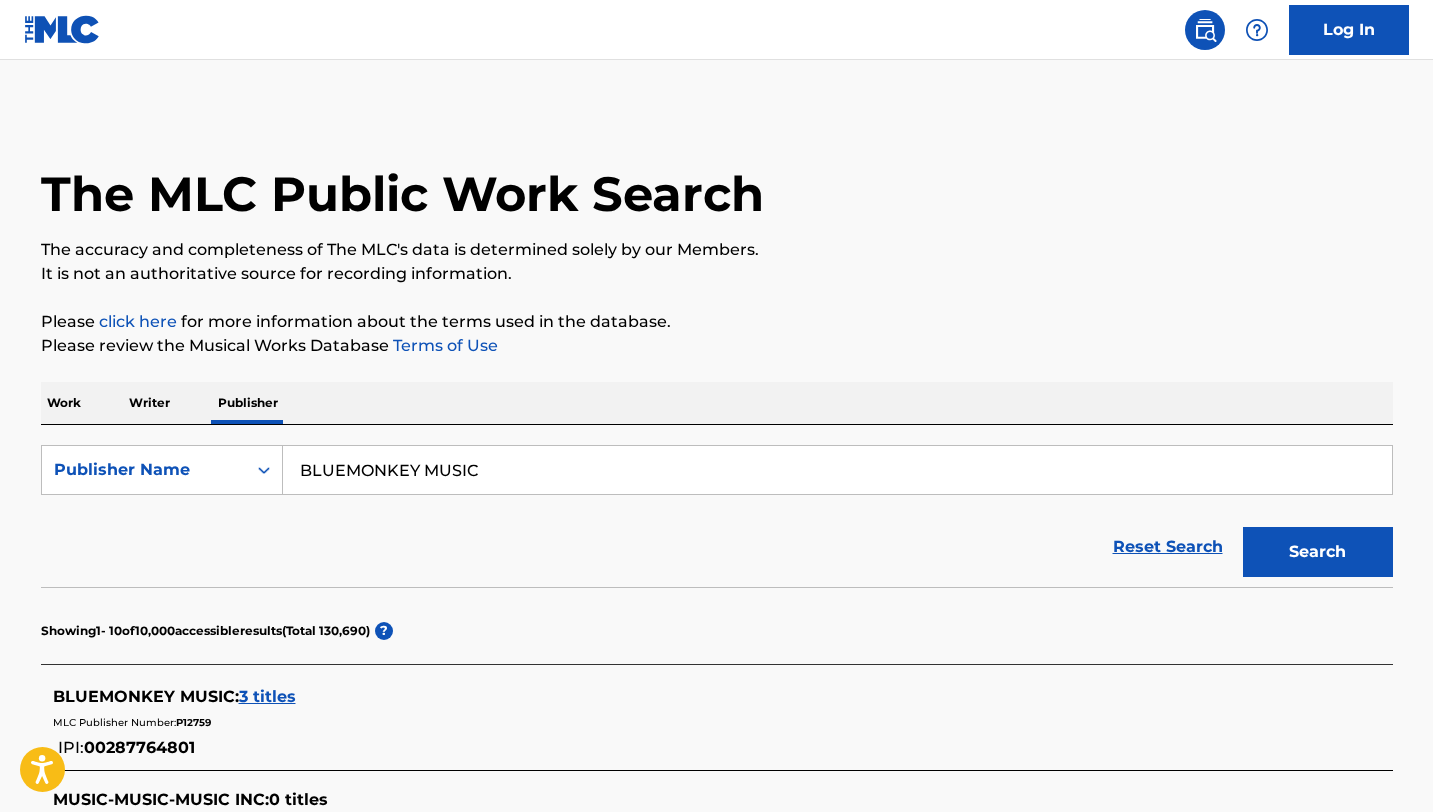 click on "3 titles" at bounding box center (267, 696) 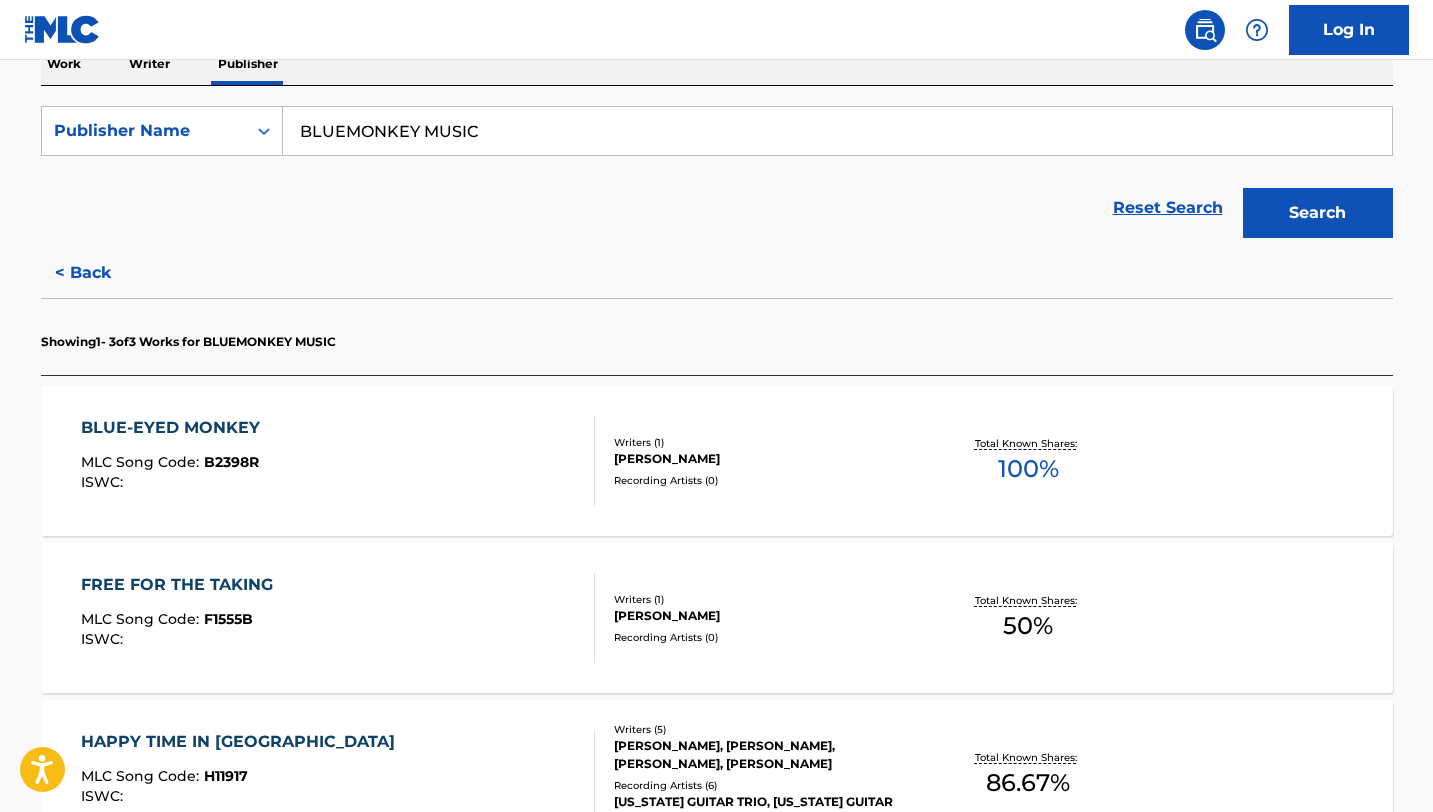 scroll, scrollTop: 350, scrollLeft: 0, axis: vertical 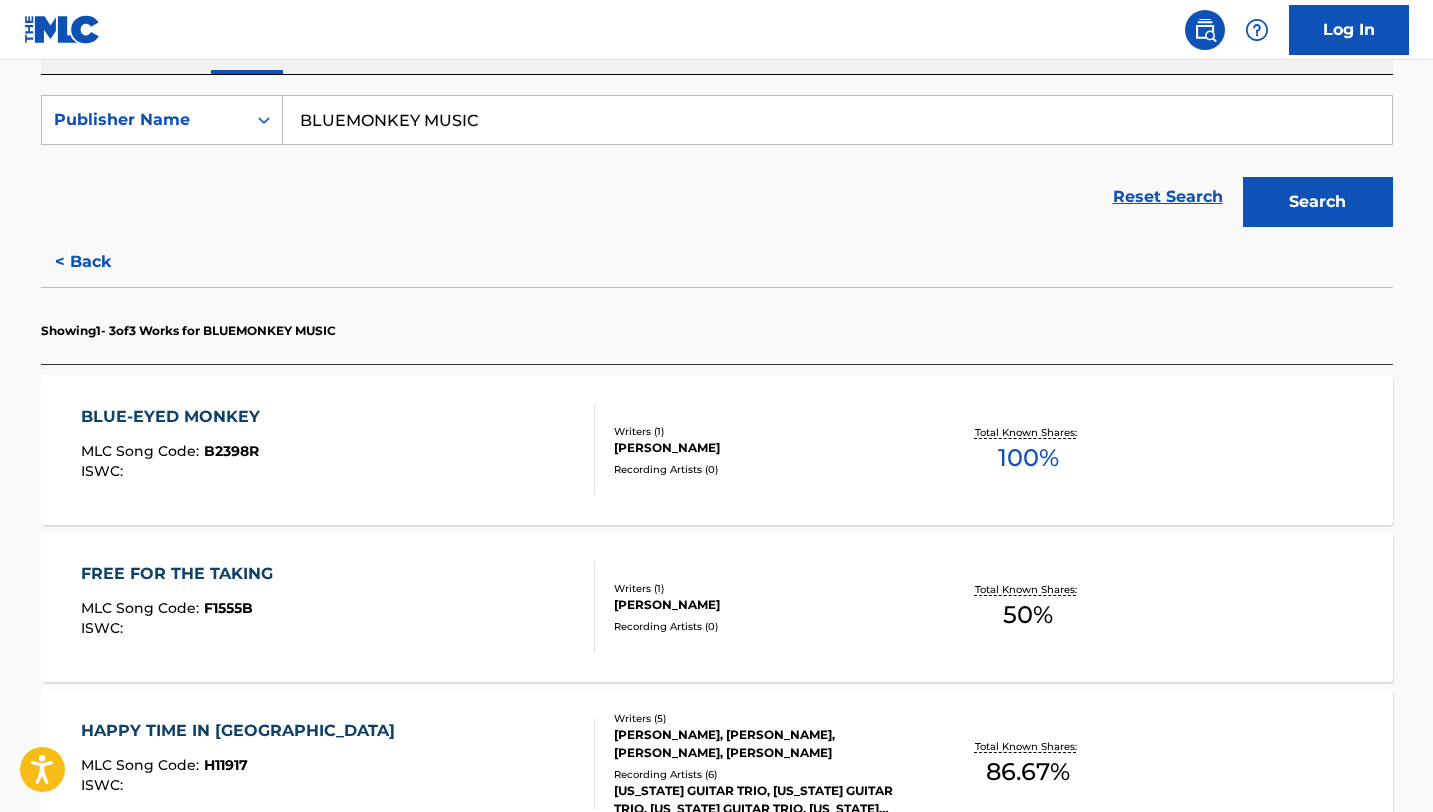 click on "BLUE-EYED MONKEY MLC Song Code : B2398R ISWC :" at bounding box center (338, 450) 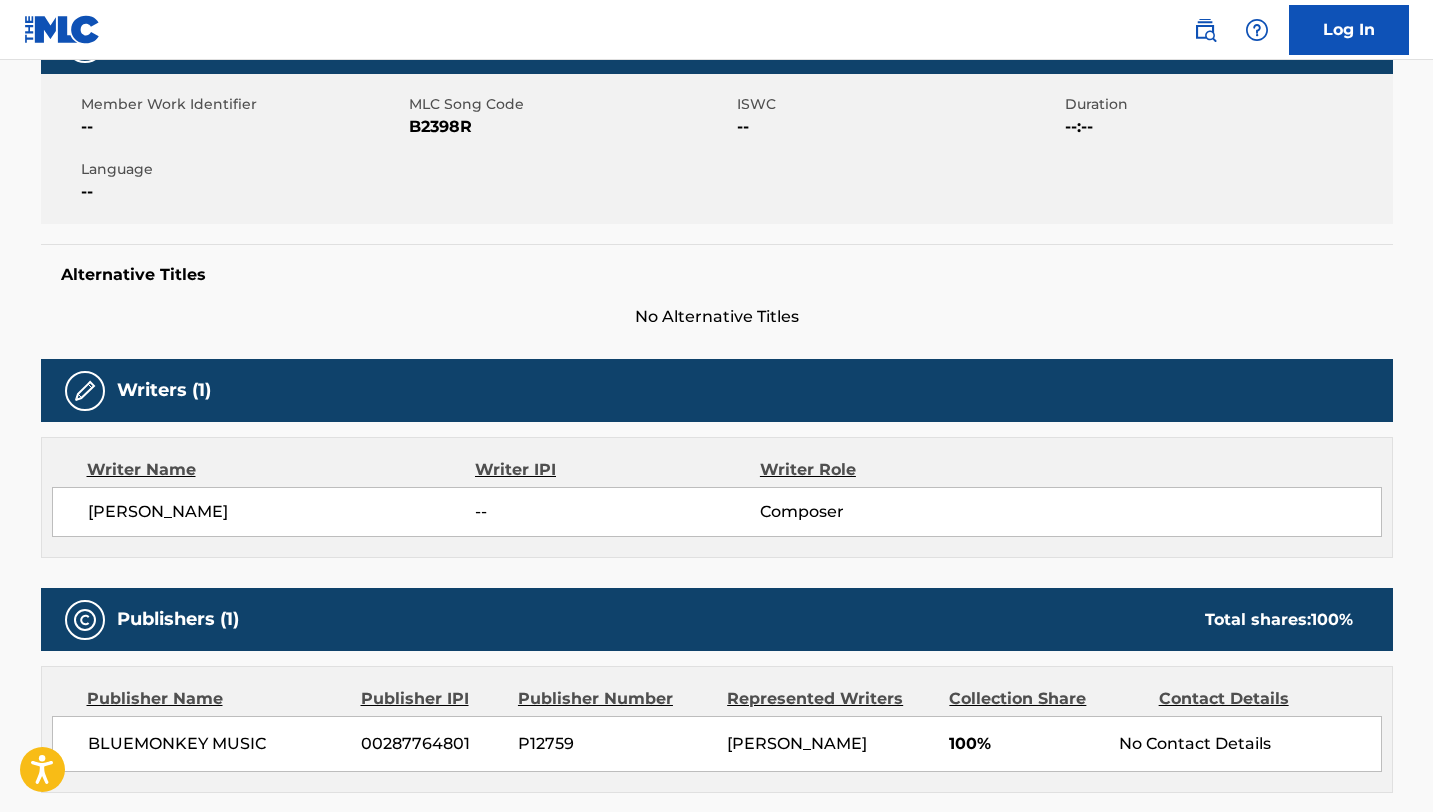 scroll, scrollTop: 0, scrollLeft: 0, axis: both 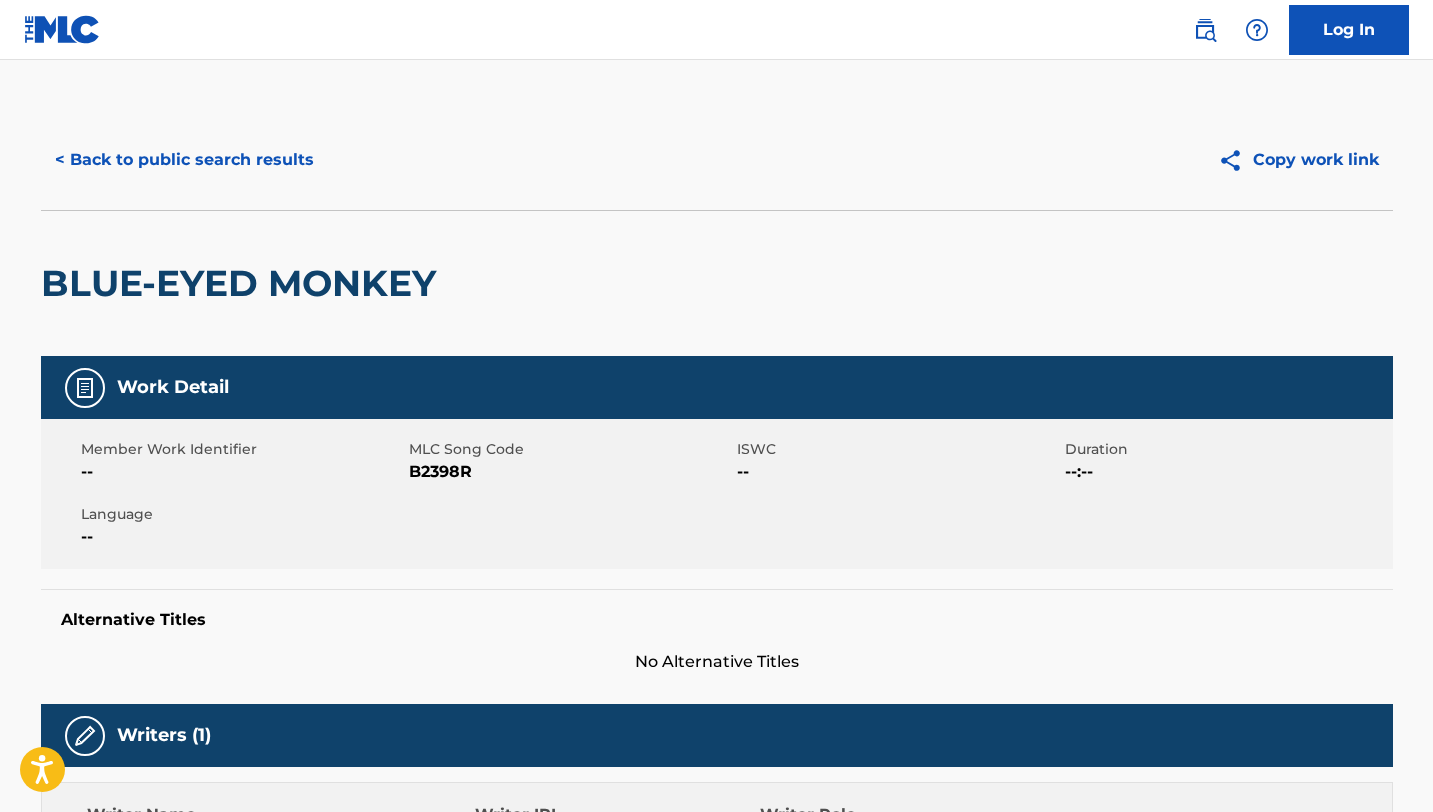 click on "< Back to public search results" at bounding box center [184, 160] 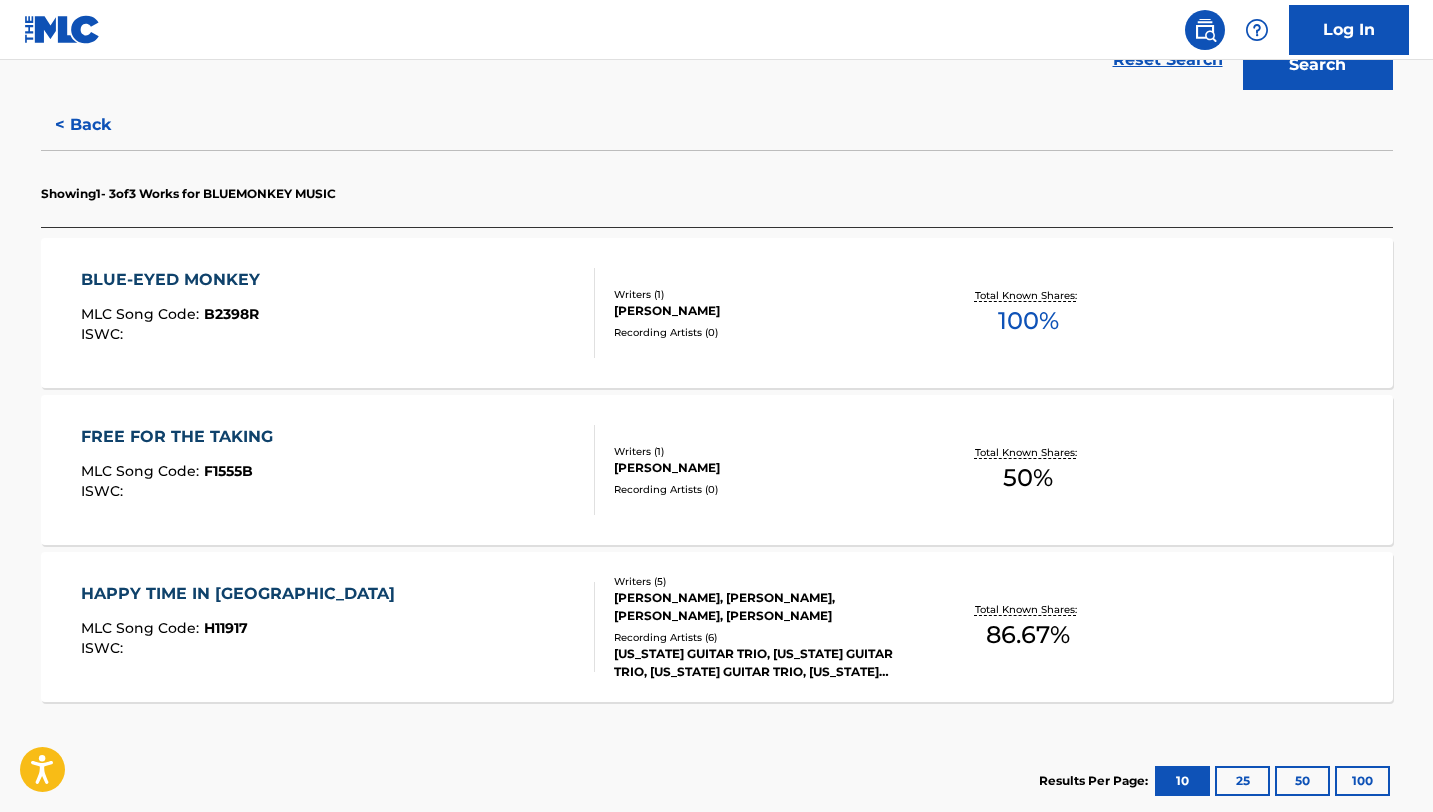scroll, scrollTop: 545, scrollLeft: 0, axis: vertical 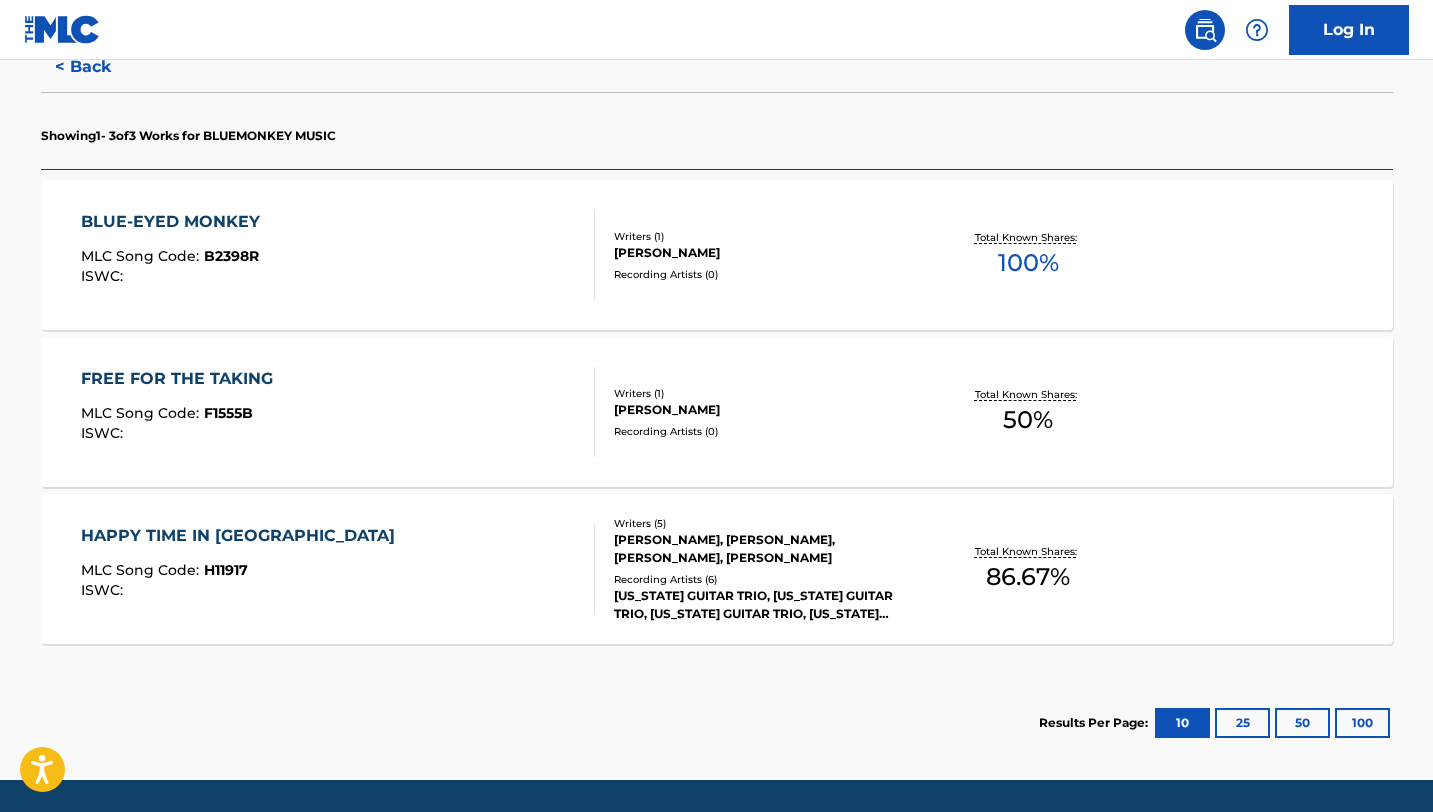 click on "HAPPY TIME IN FUN TOWN MLC Song Code : H11917 ISWC :" at bounding box center (338, 569) 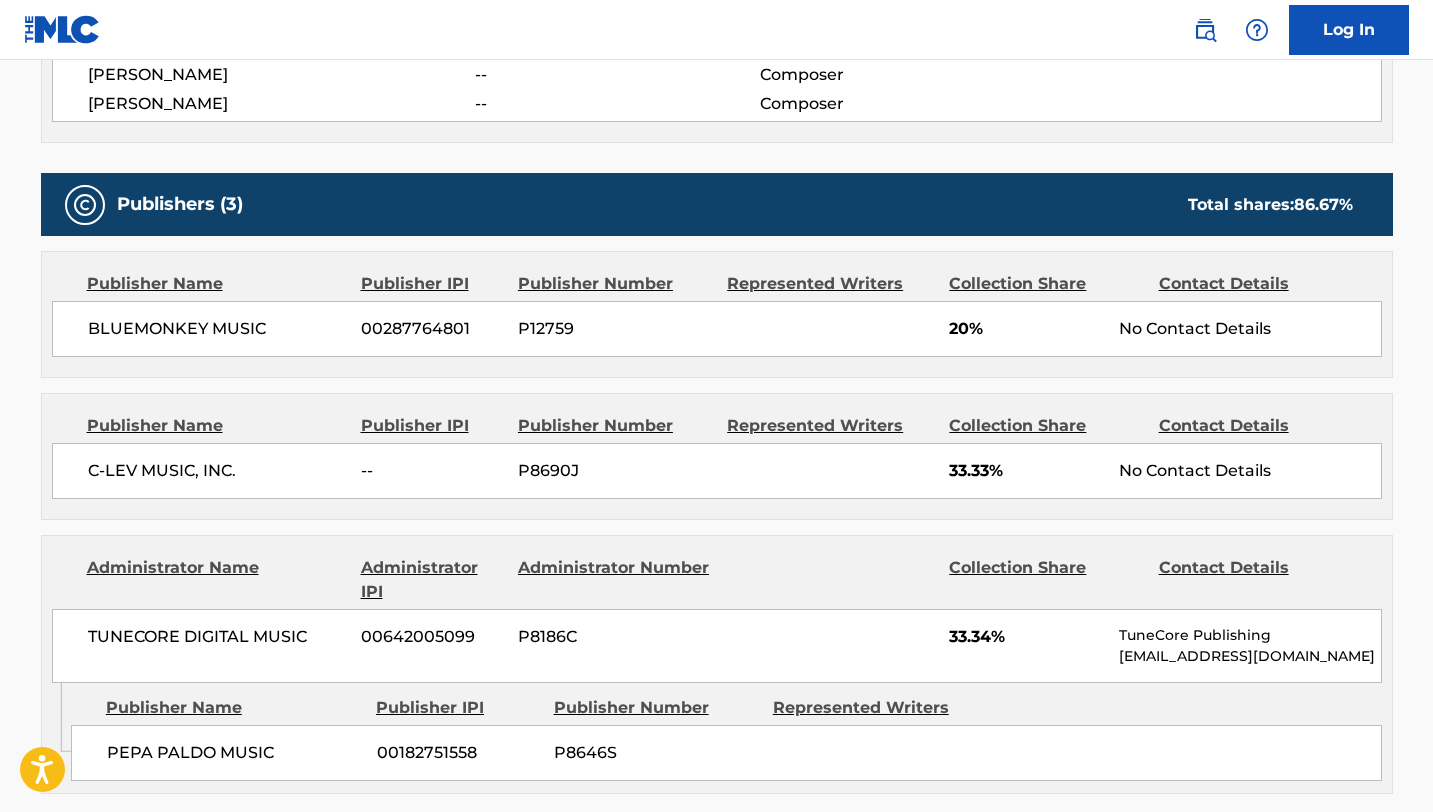 scroll, scrollTop: 864, scrollLeft: 0, axis: vertical 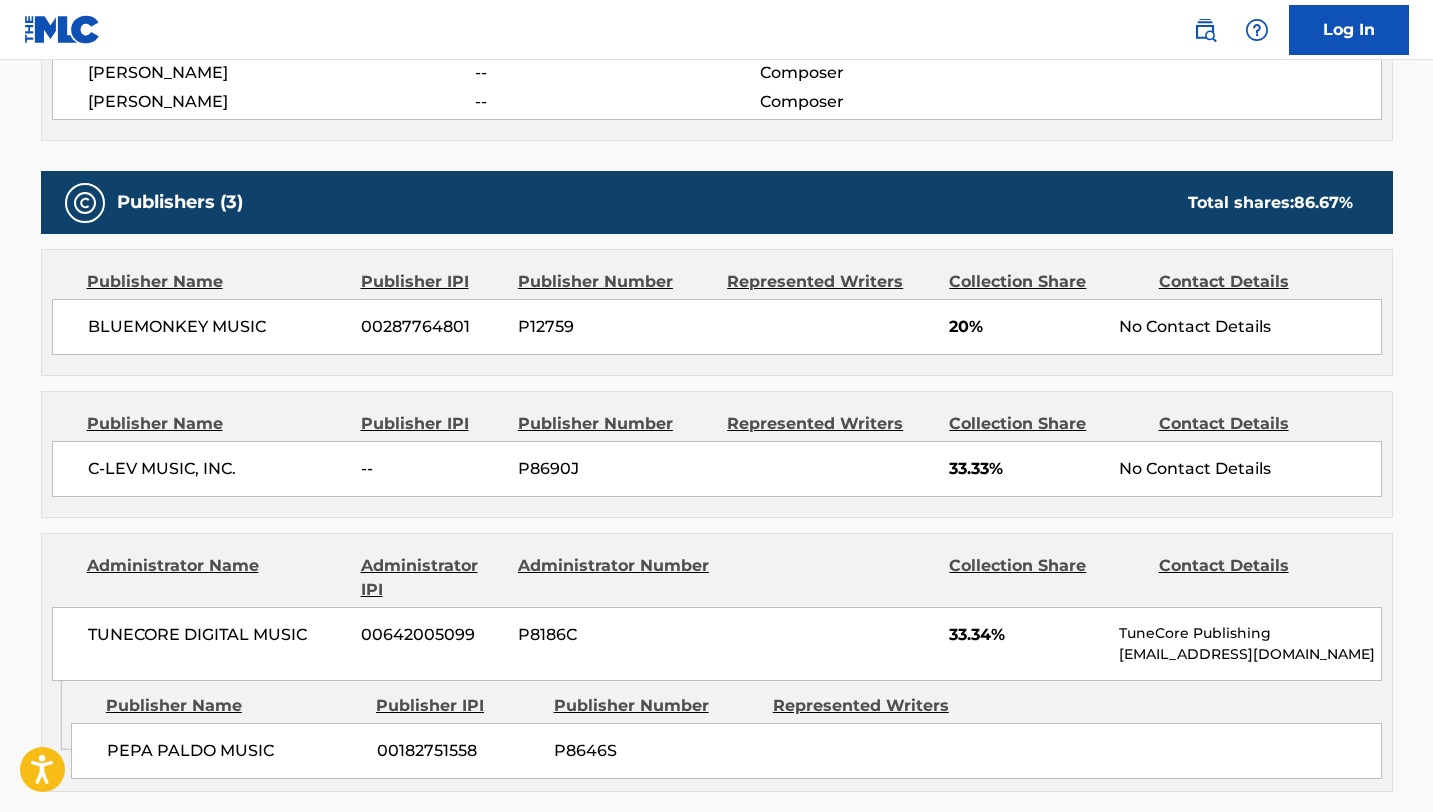 click on "C-LEV MUSIC, INC." at bounding box center [217, 469] 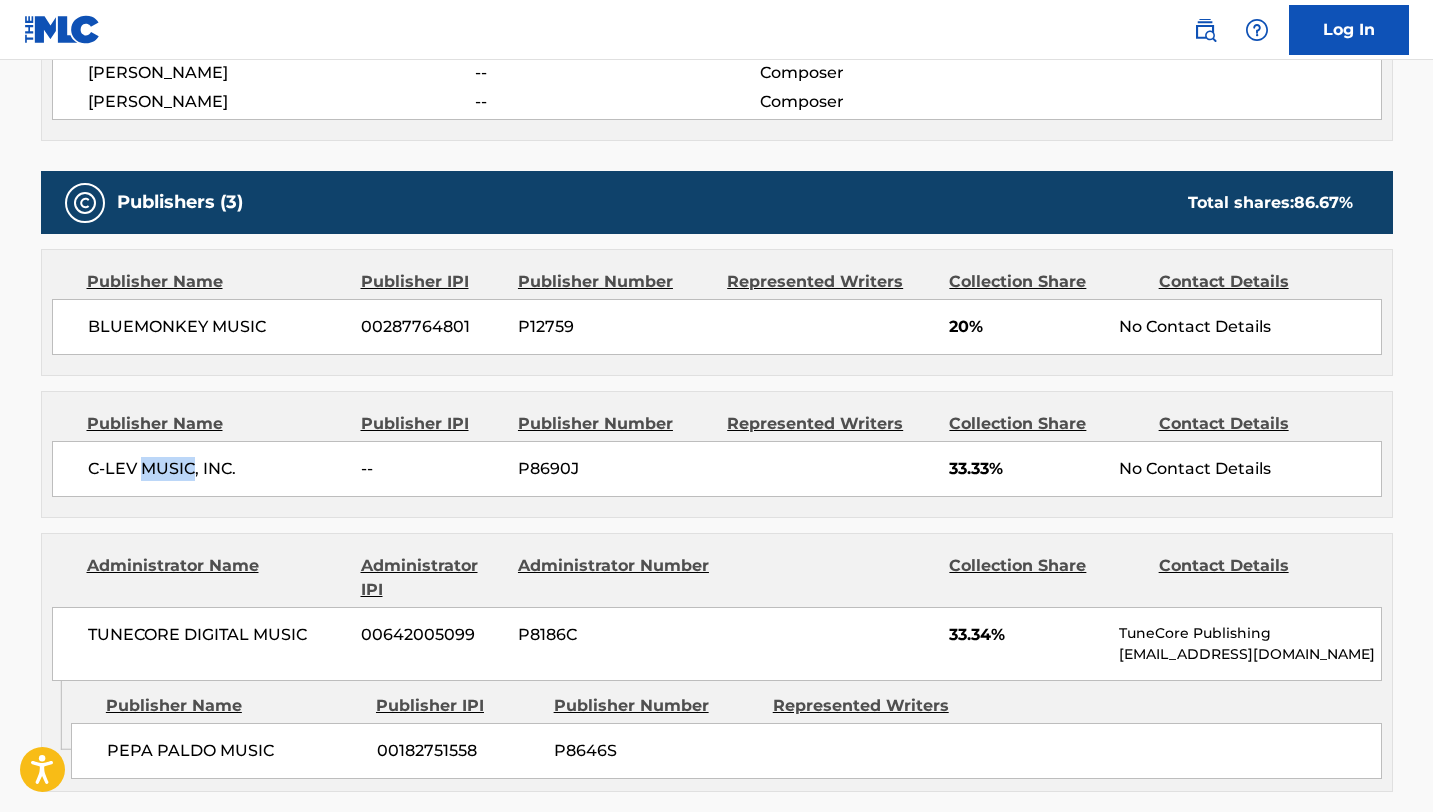 click on "C-LEV MUSIC, INC." at bounding box center [217, 469] 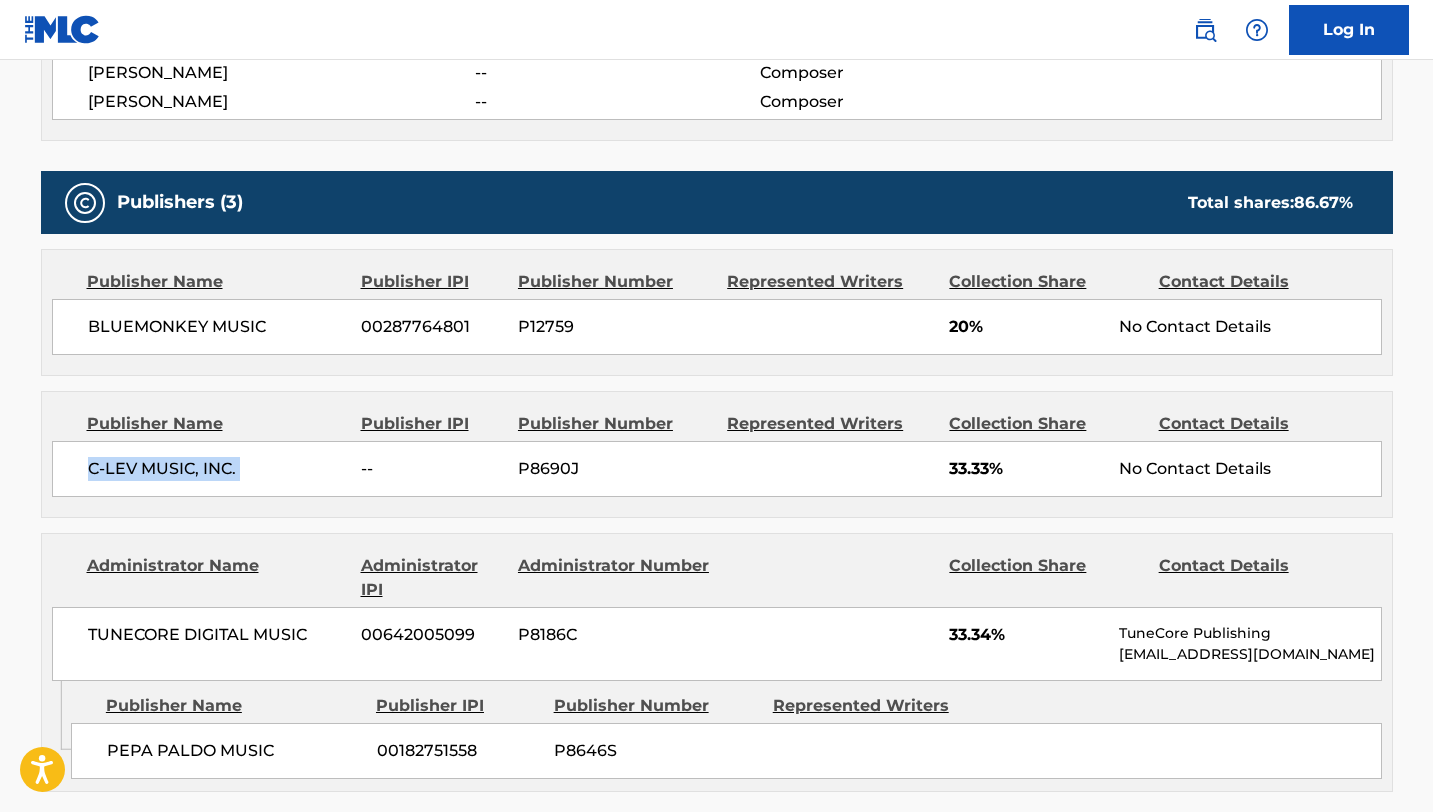 click on "C-LEV MUSIC, INC." at bounding box center [217, 469] 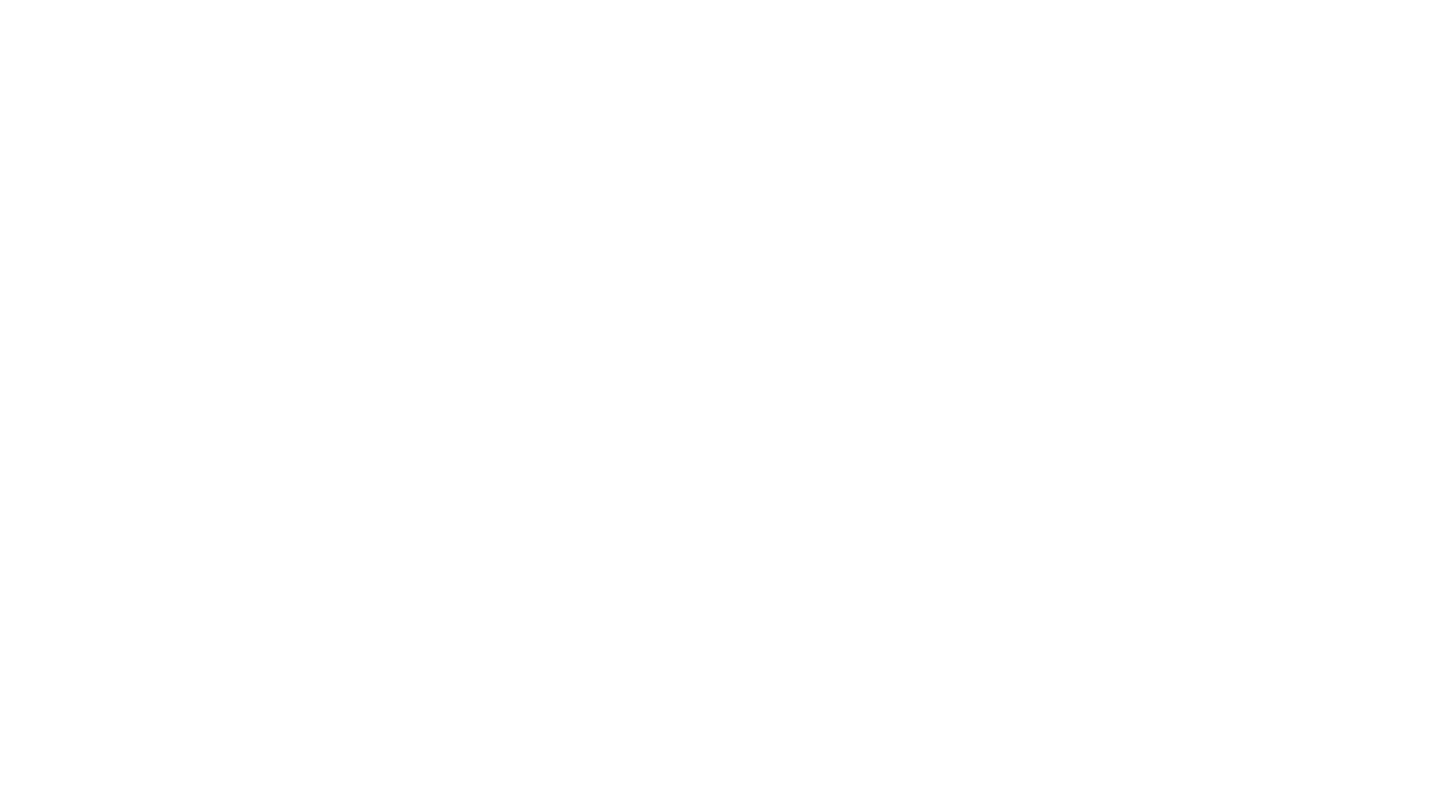 scroll, scrollTop: 0, scrollLeft: 0, axis: both 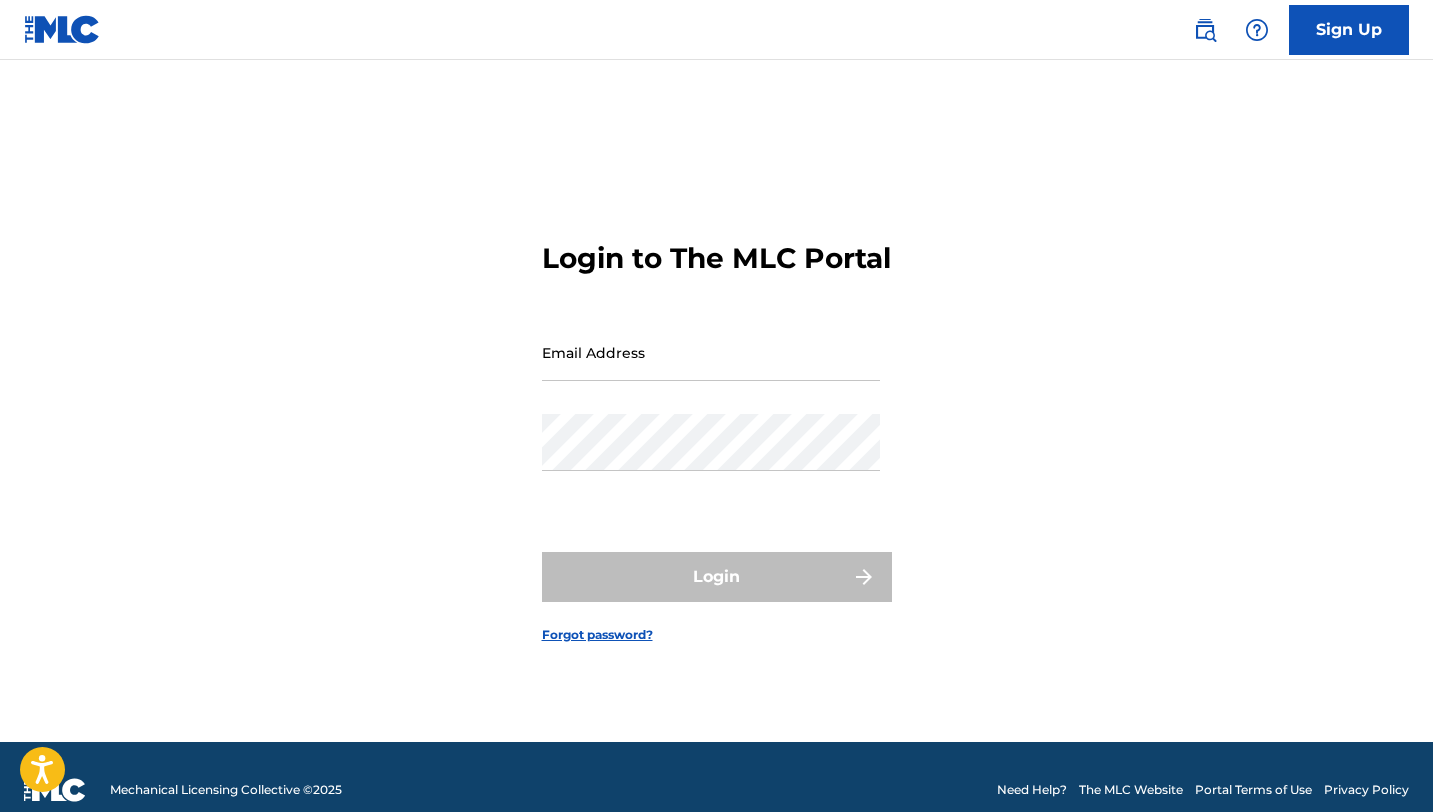 click at bounding box center [1205, 30] 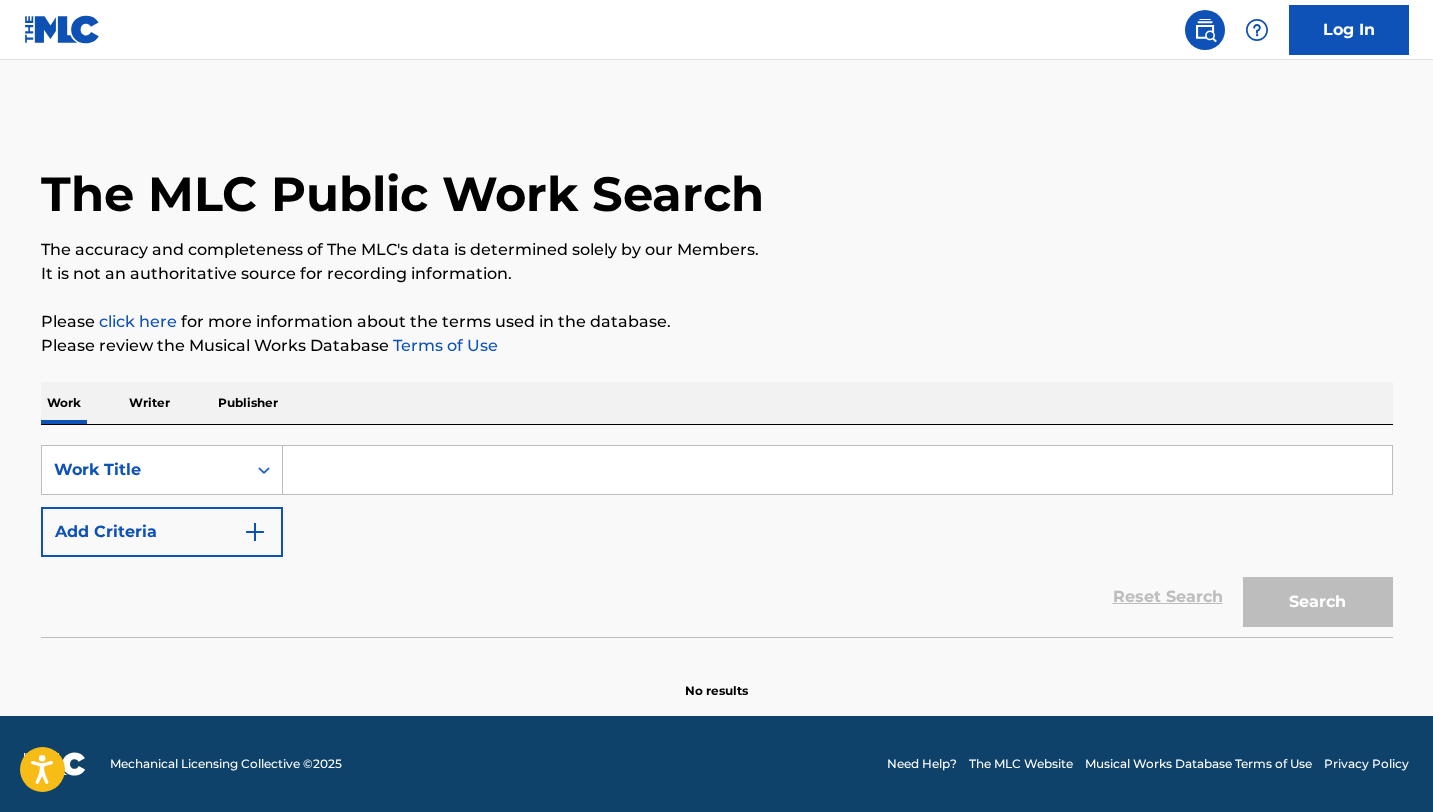 click on "Publisher" at bounding box center [248, 403] 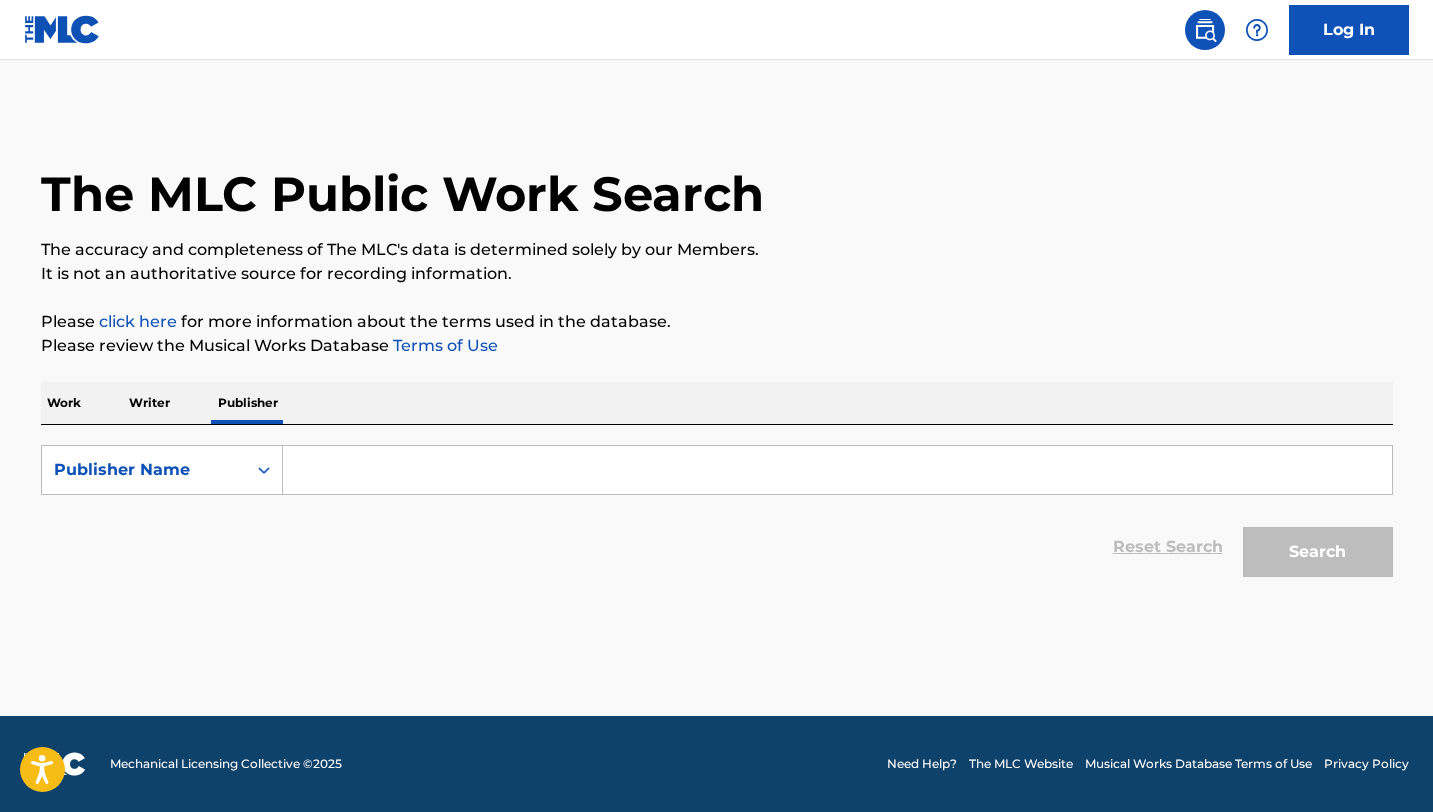 click at bounding box center (837, 470) 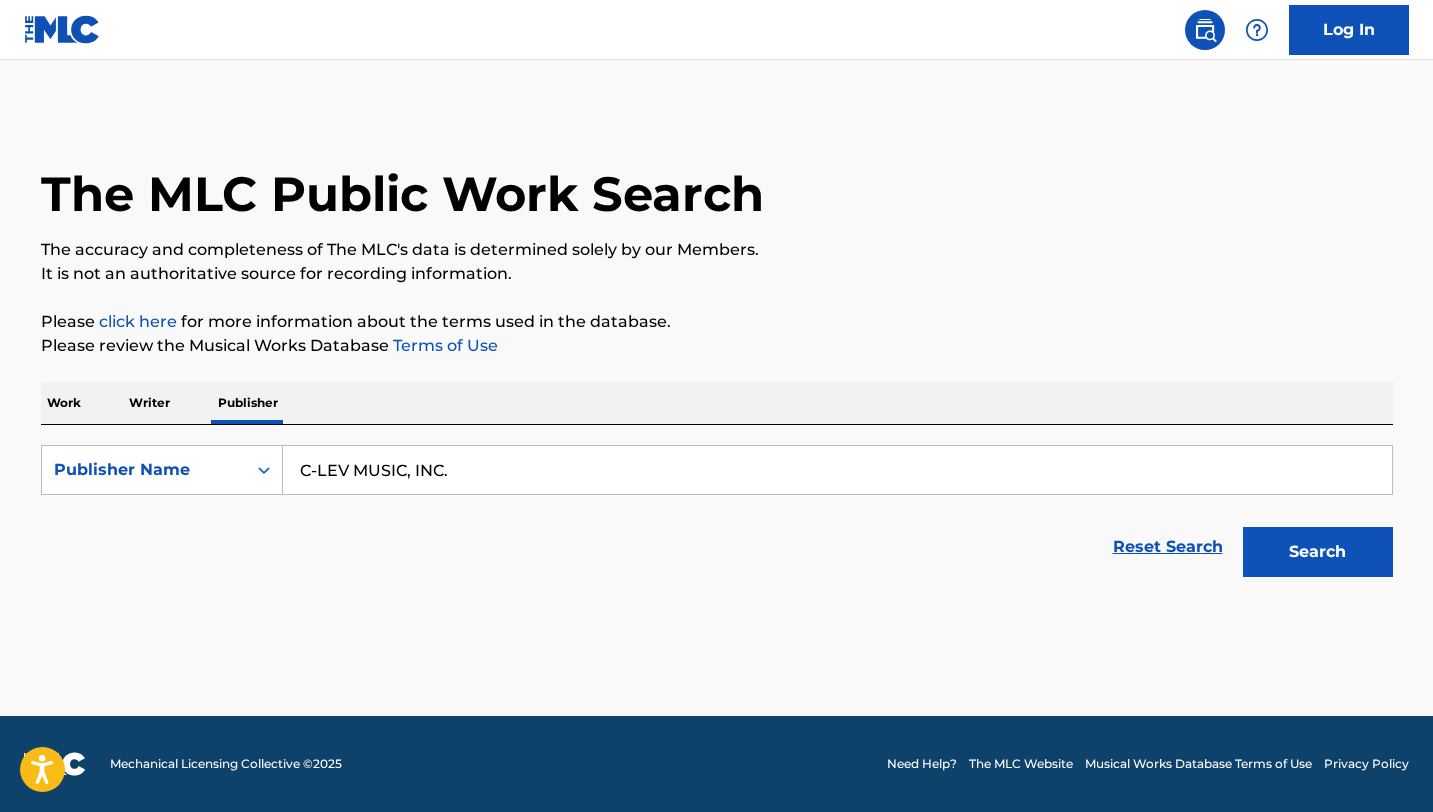 type on "C-LEV MUSIC, INC." 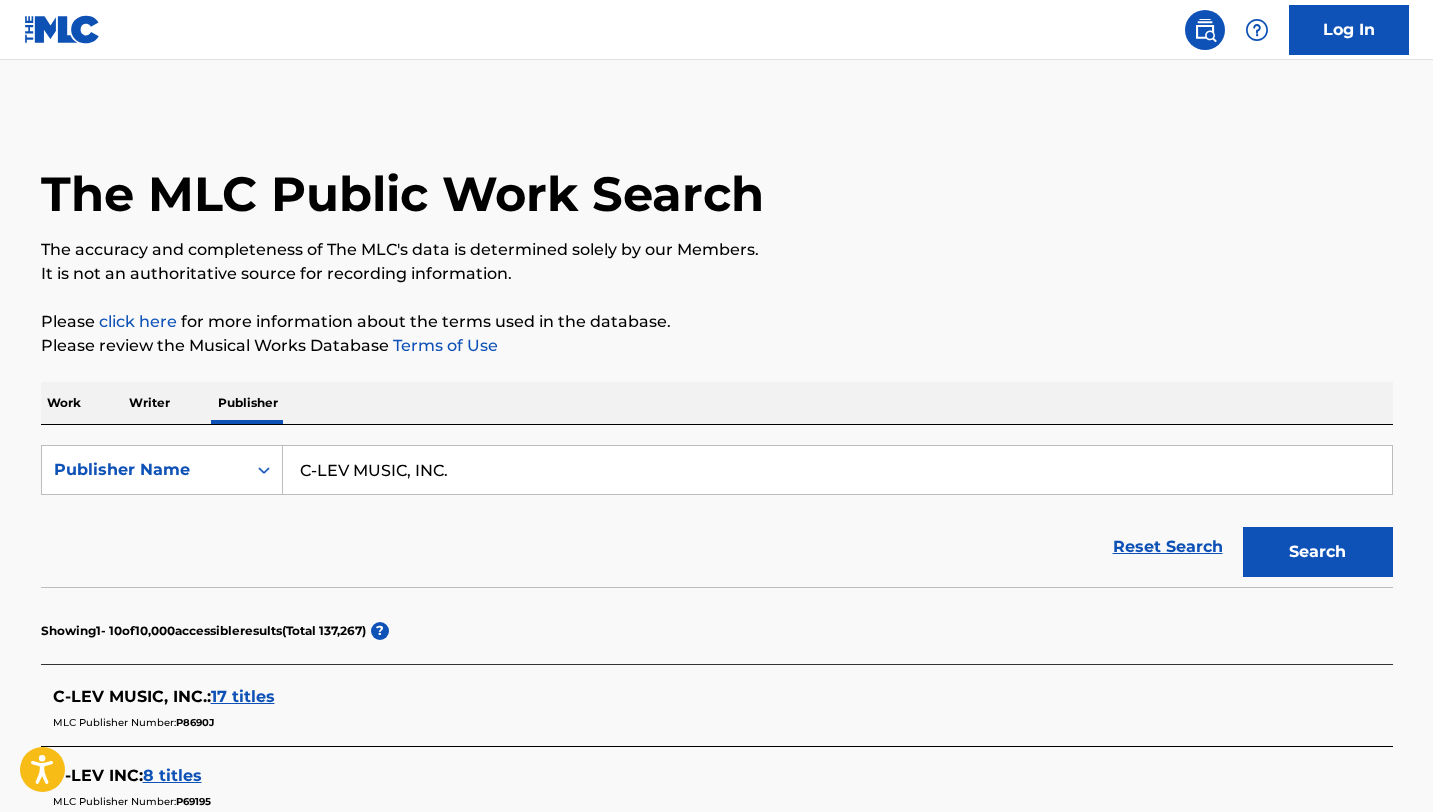 click on "17 titles" at bounding box center (243, 696) 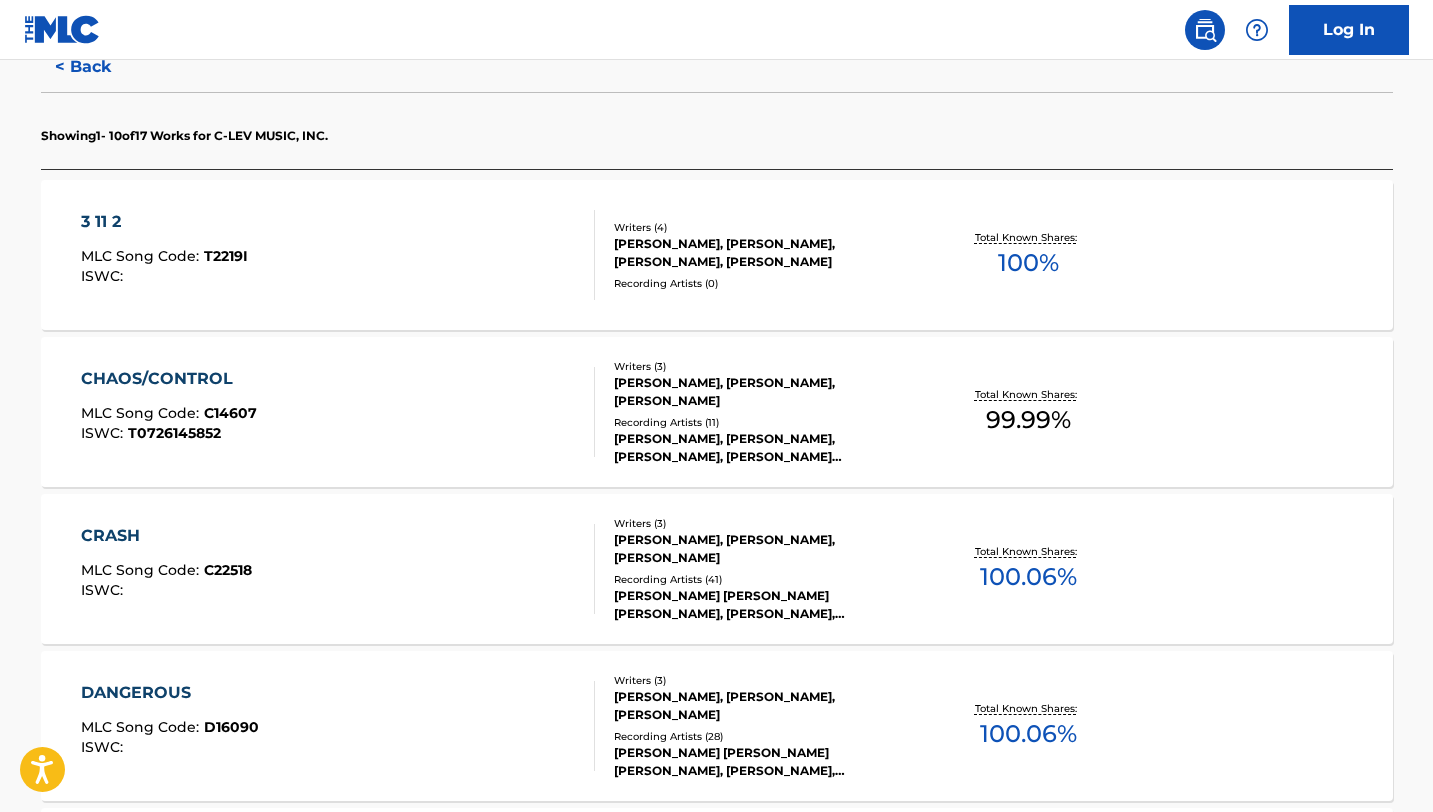 scroll, scrollTop: 548, scrollLeft: 0, axis: vertical 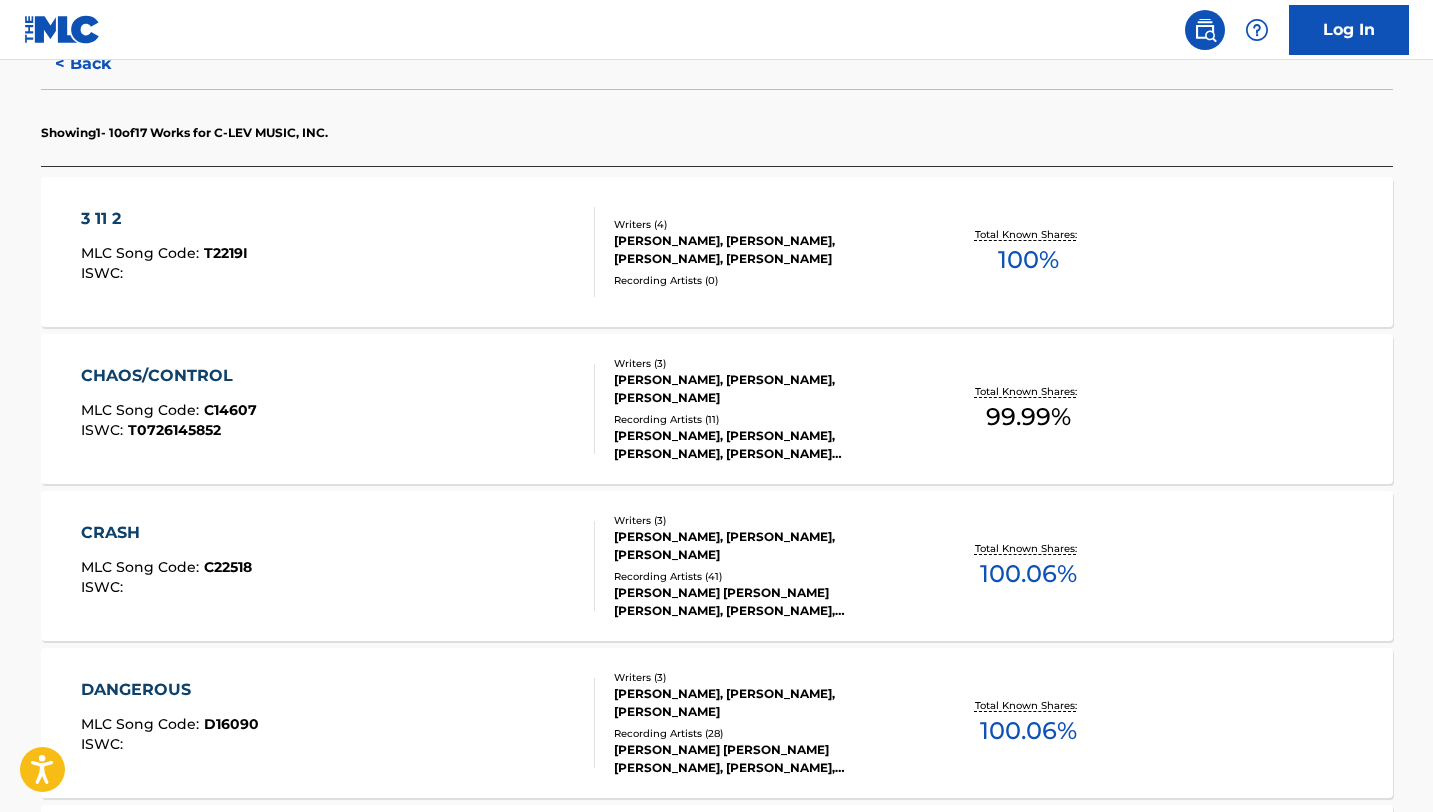click on "3 11 2 MLC Song Code : T2219I ISWC :" at bounding box center (338, 252) 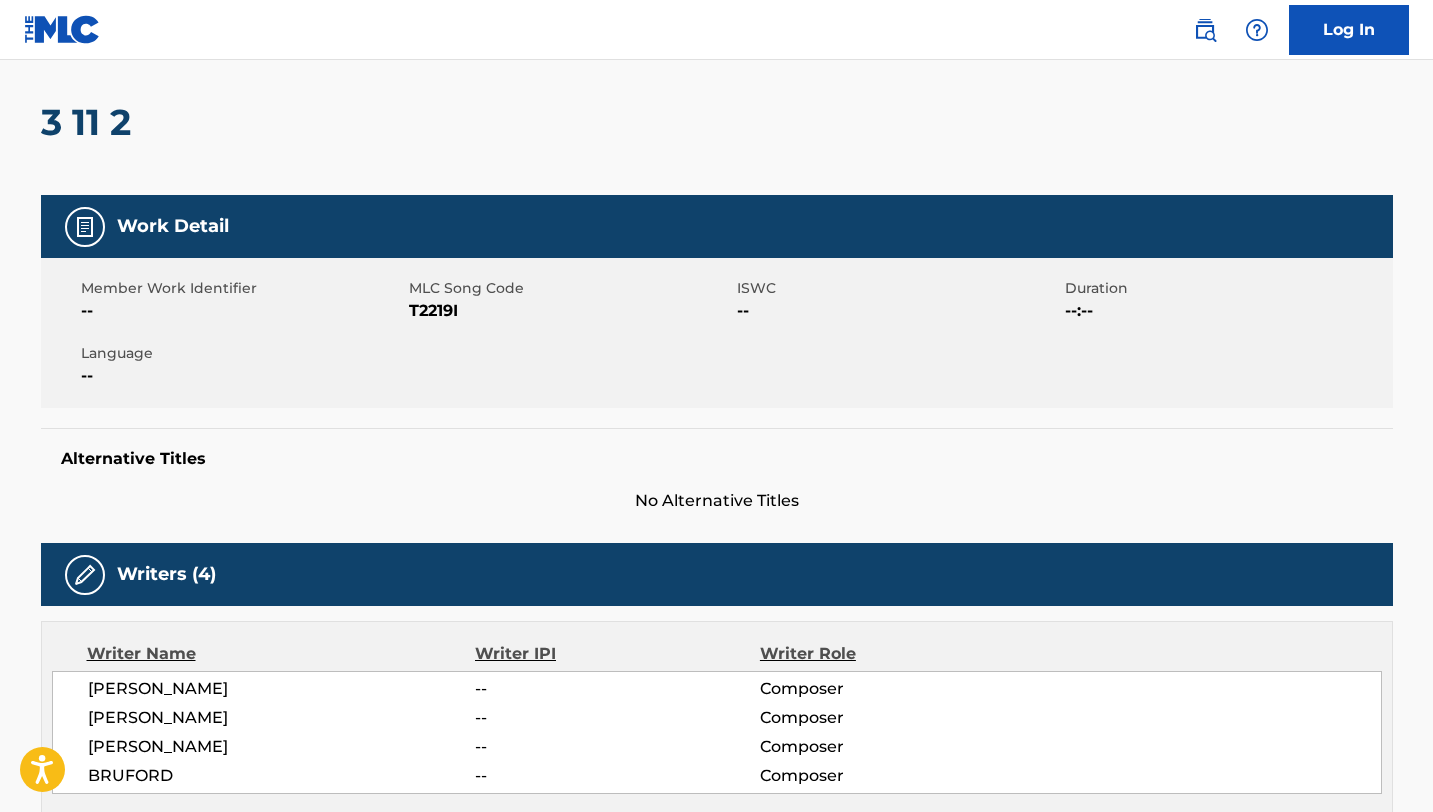 scroll, scrollTop: 0, scrollLeft: 0, axis: both 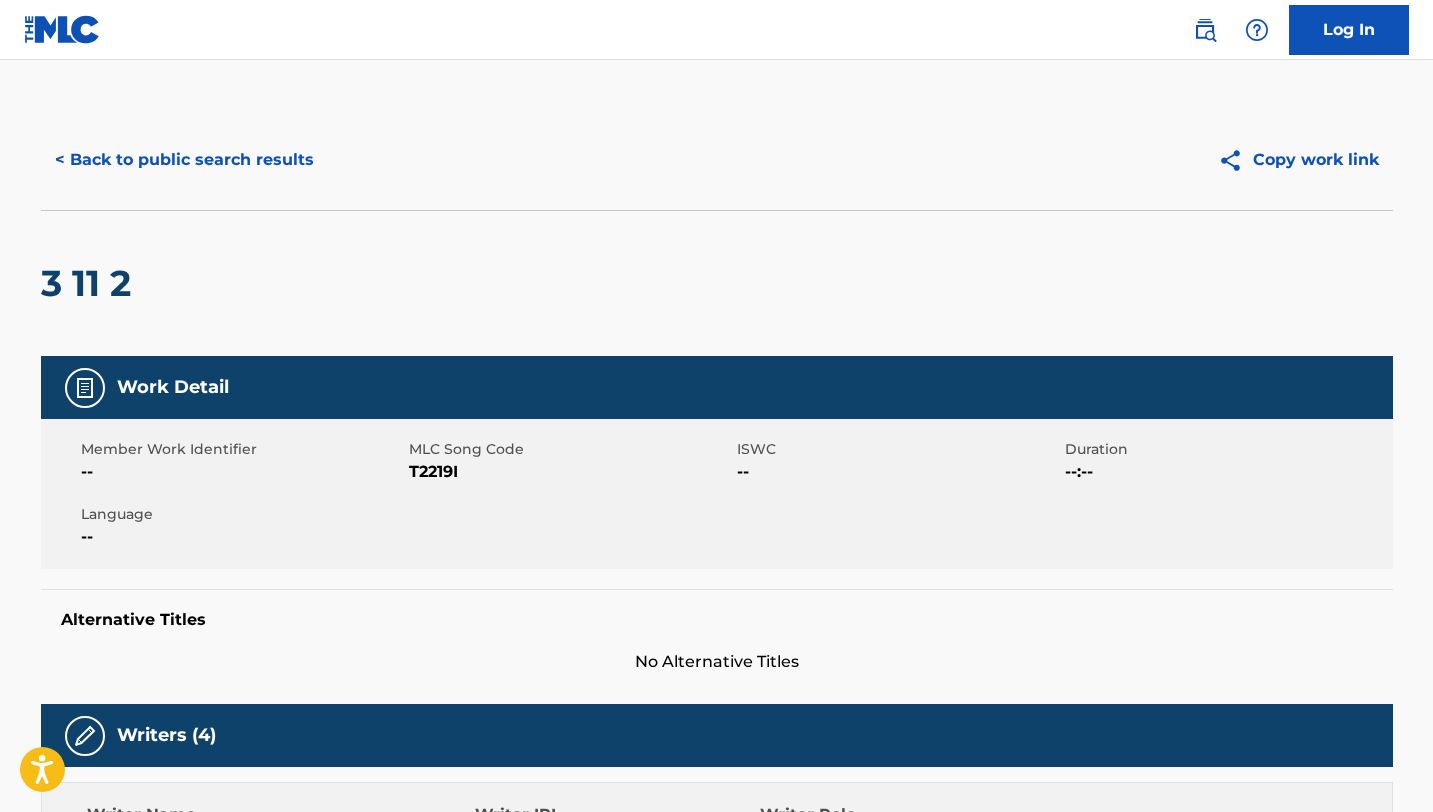 click on "< Back to public search results" at bounding box center (184, 160) 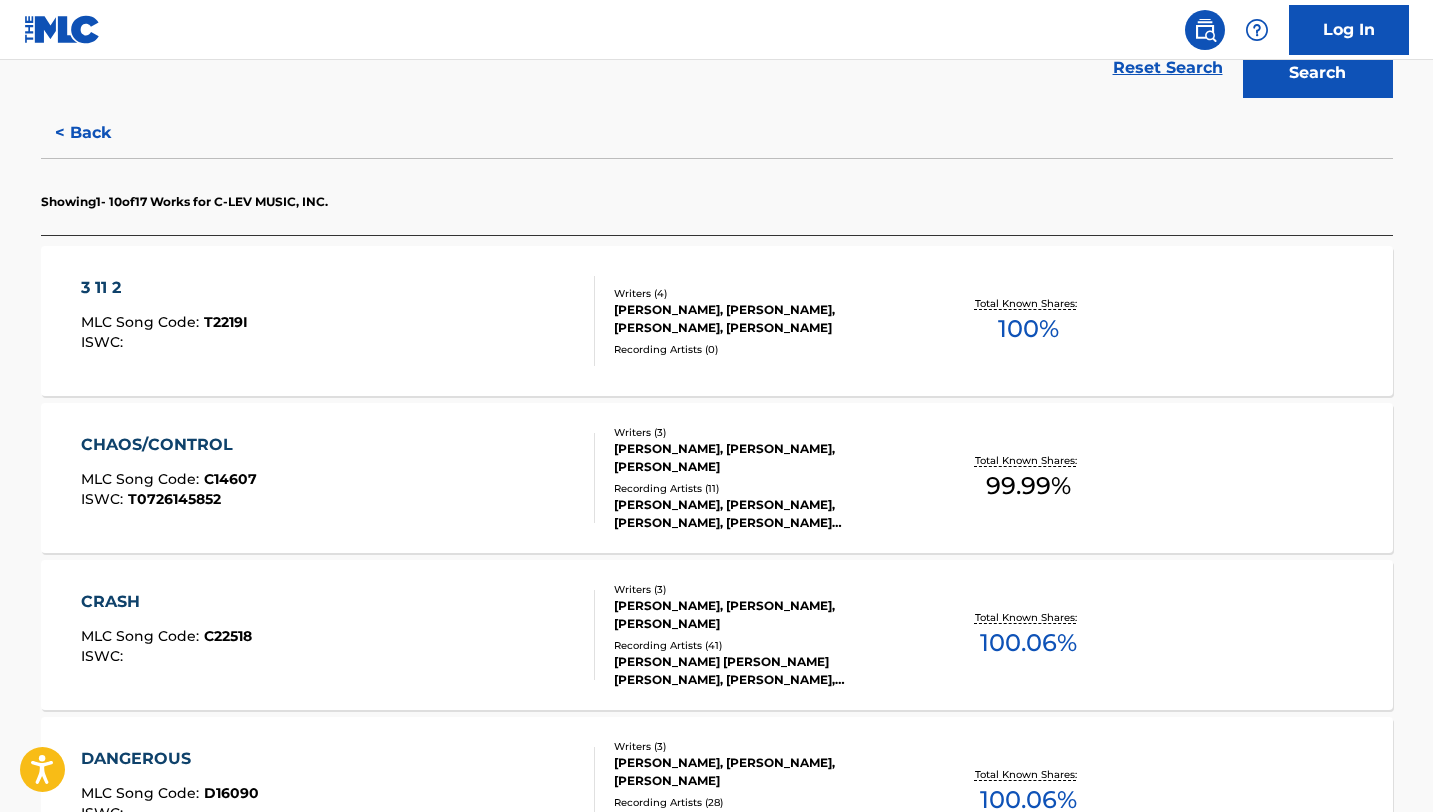 scroll, scrollTop: 481, scrollLeft: 0, axis: vertical 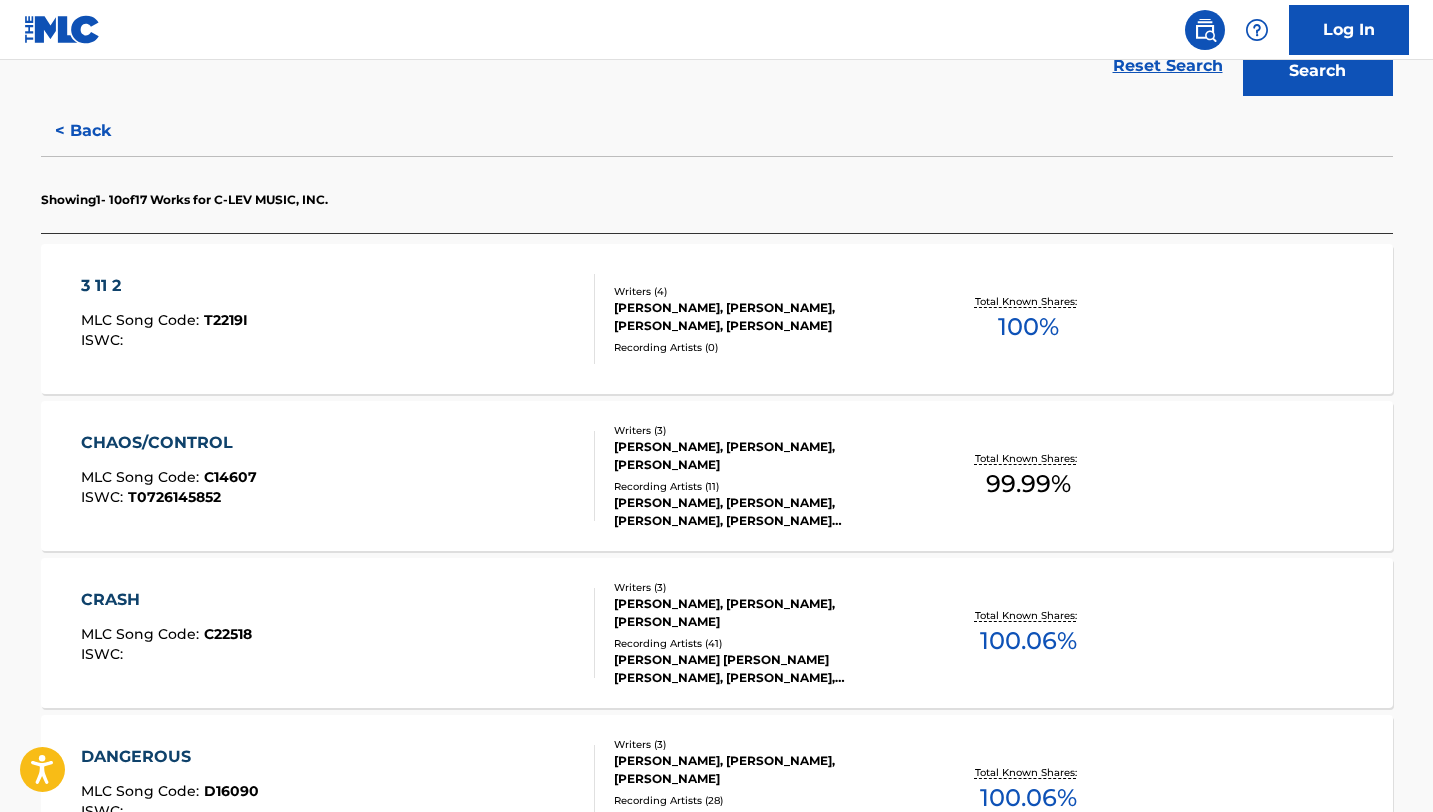 click on "CHAOS/CONTROL MLC Song Code : C14607 ISWC : T0726145852" at bounding box center (338, 476) 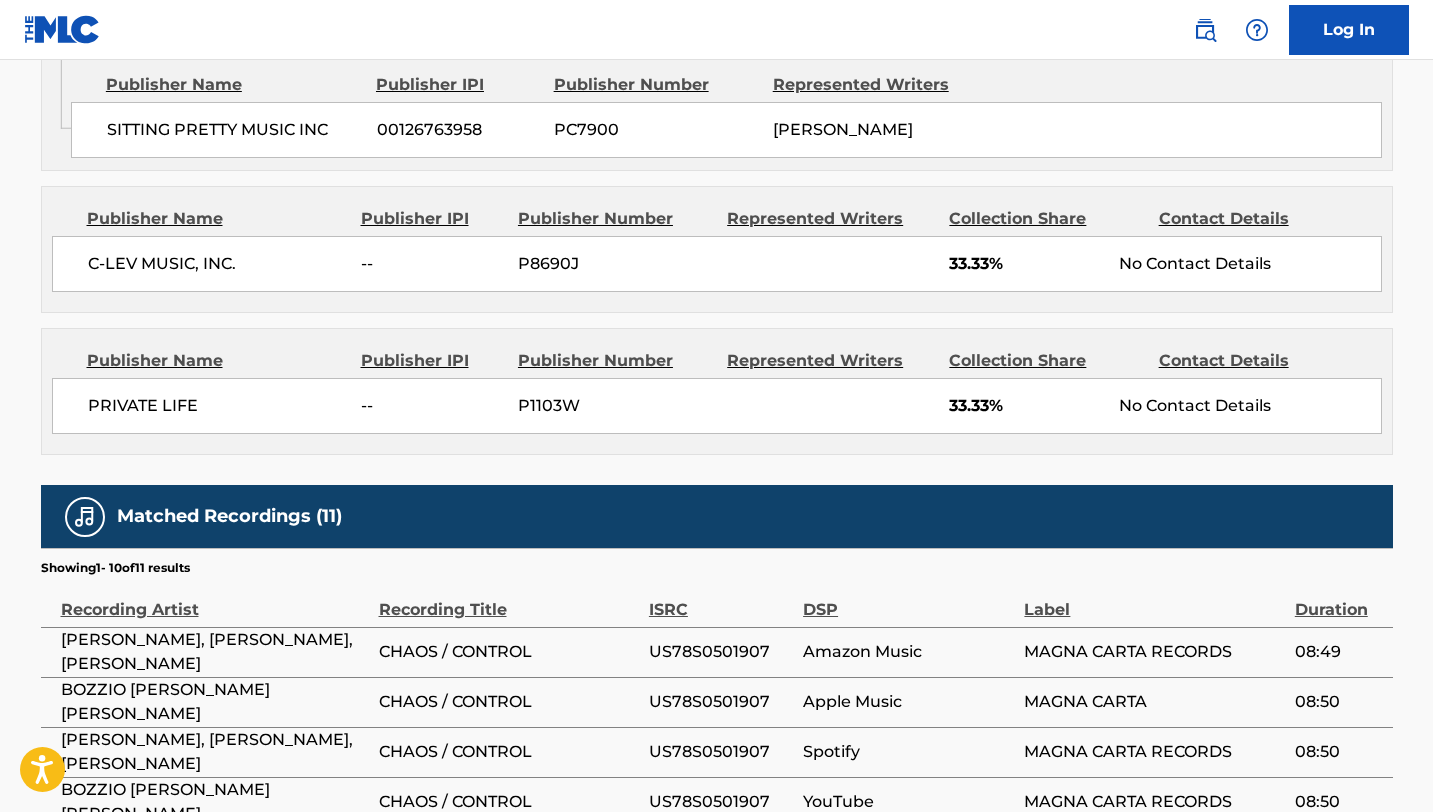 scroll, scrollTop: 1158, scrollLeft: 0, axis: vertical 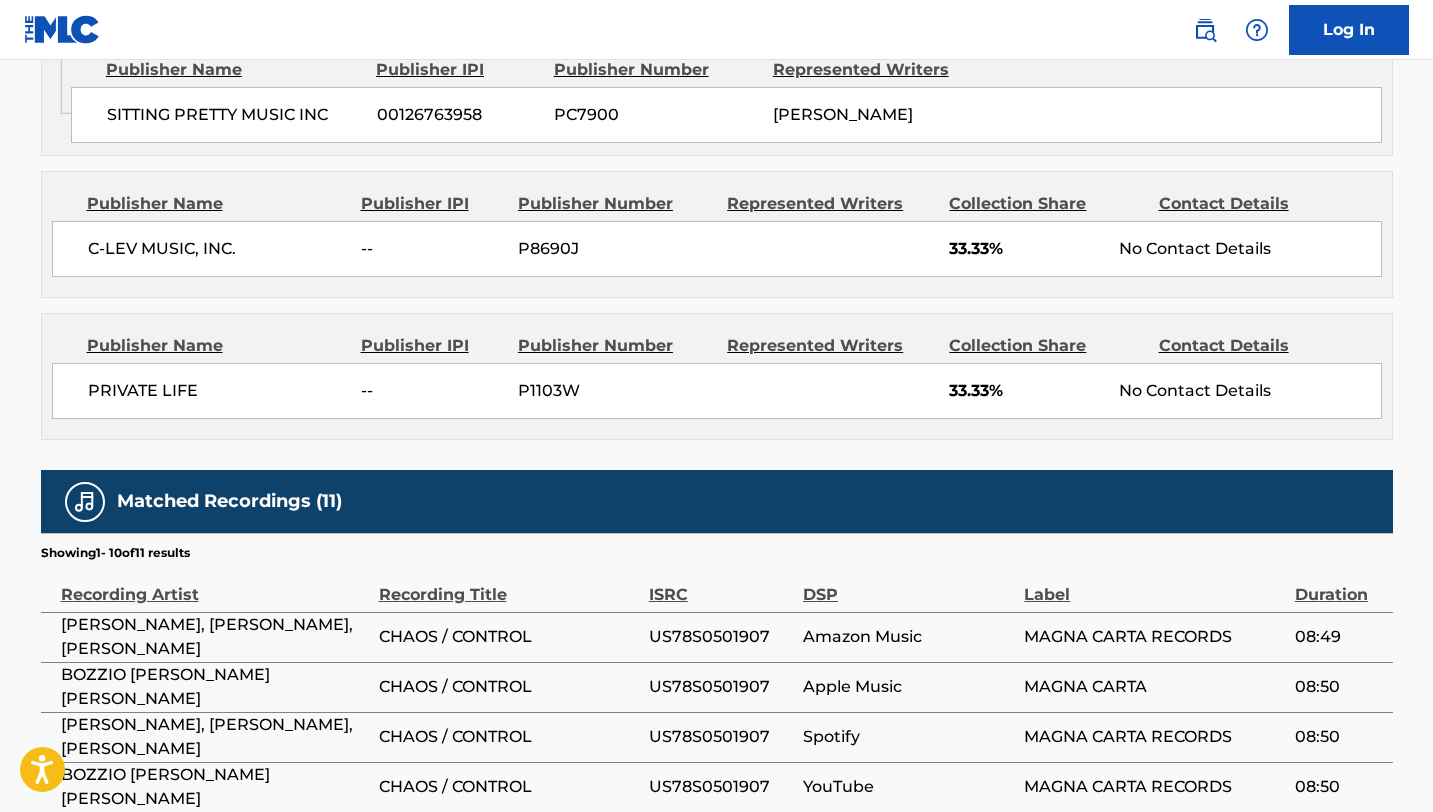 click on "PRIVATE LIFE" at bounding box center (217, 391) 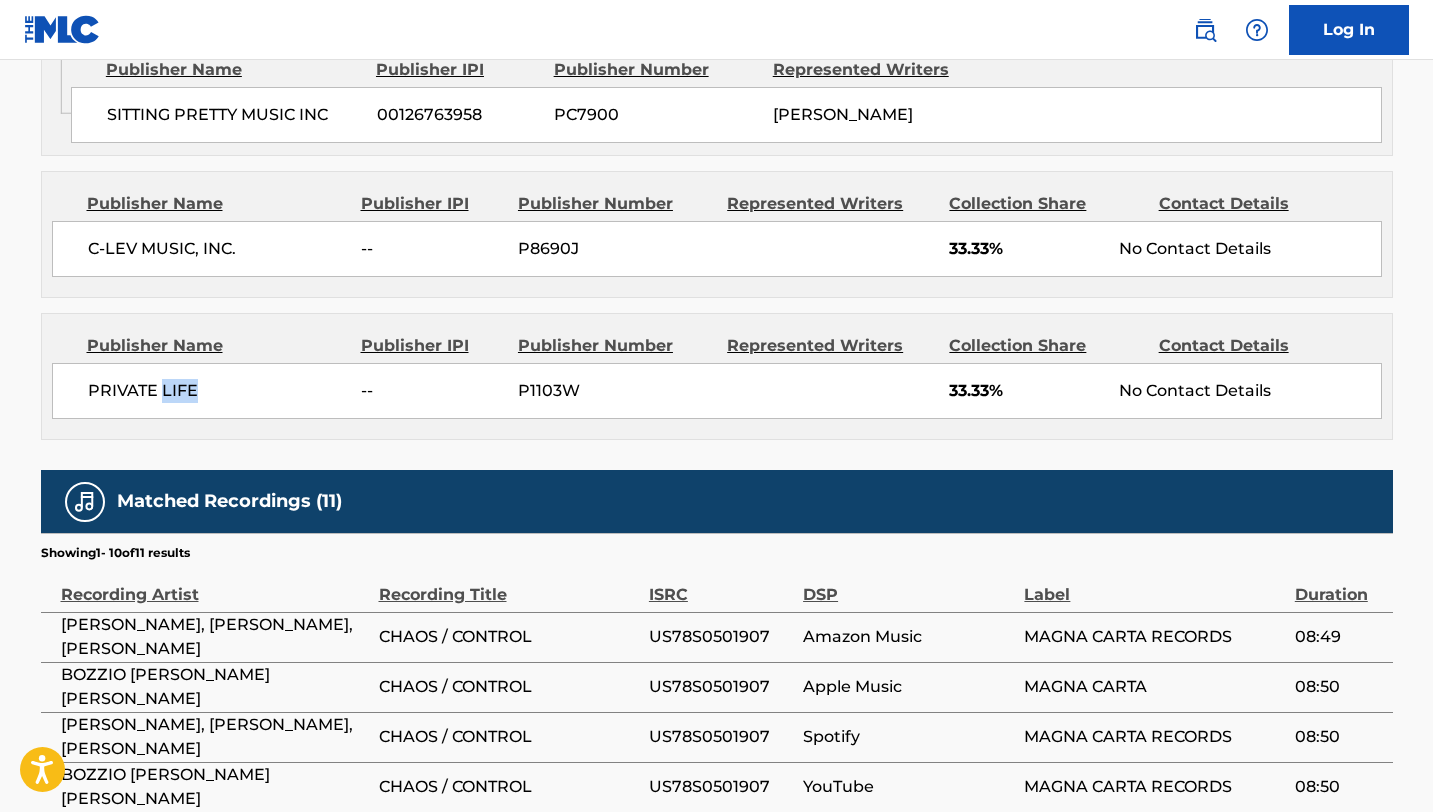click on "PRIVATE LIFE" at bounding box center (217, 391) 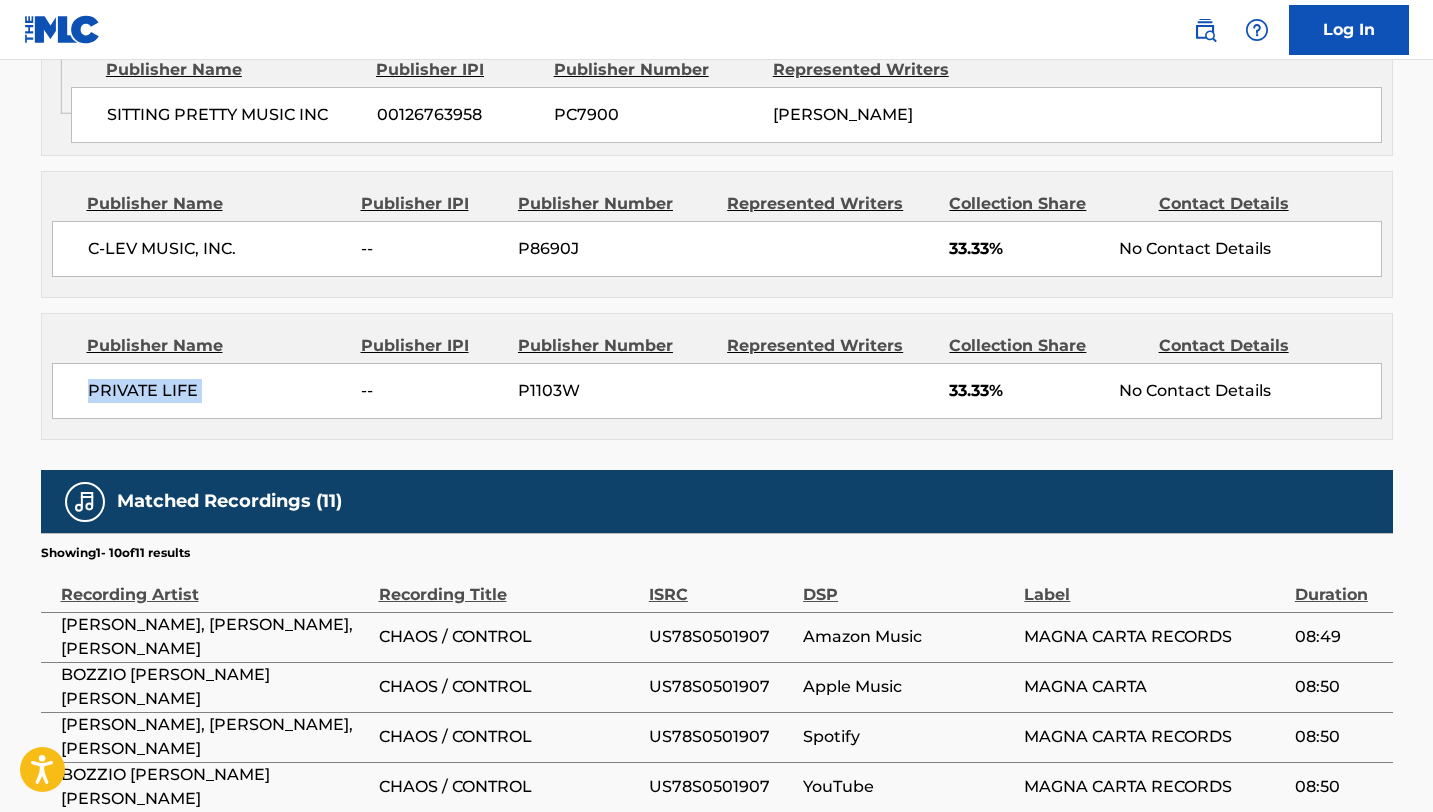 click on "PRIVATE LIFE" at bounding box center (217, 391) 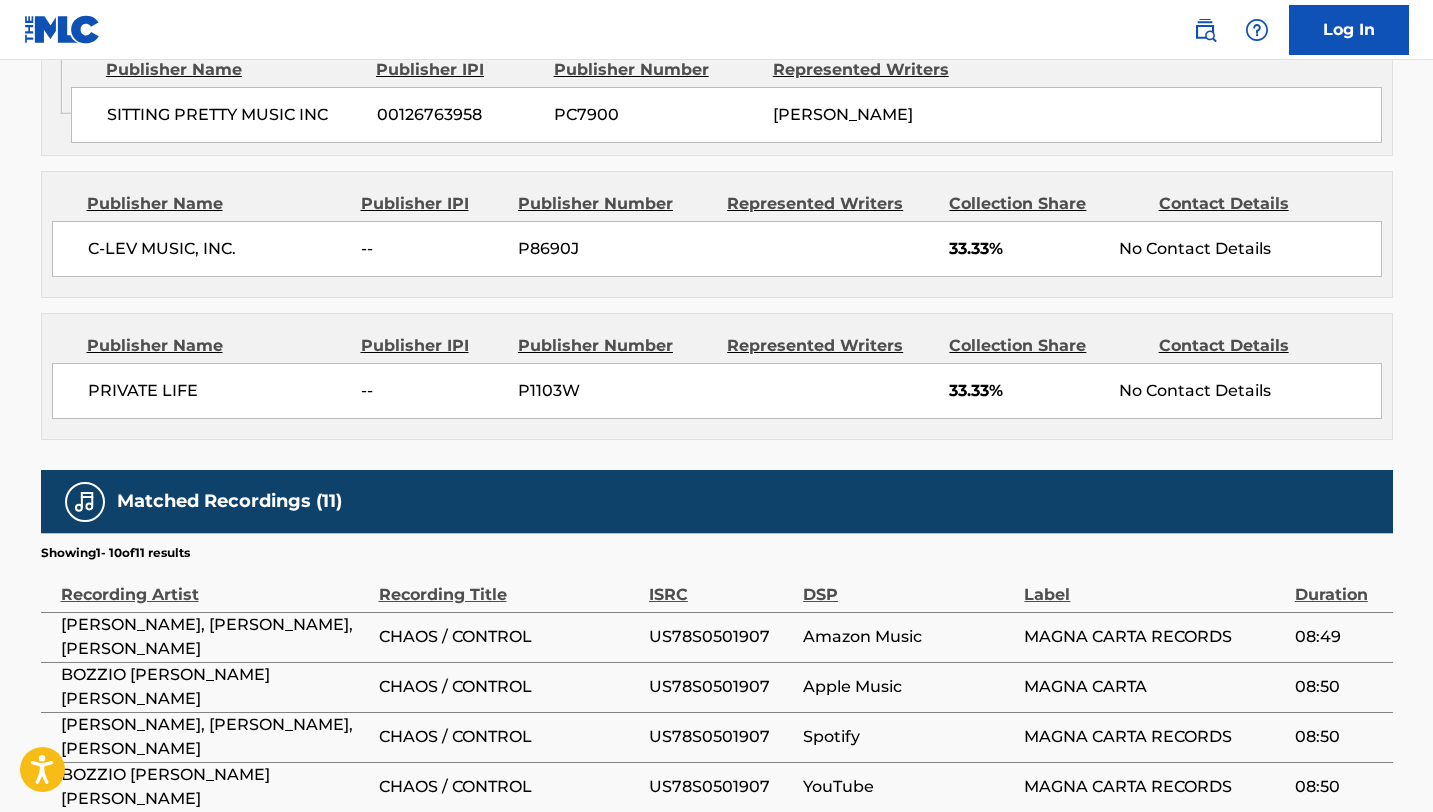 click on "[PERSON_NAME], [PERSON_NAME], [PERSON_NAME]" at bounding box center (215, 637) 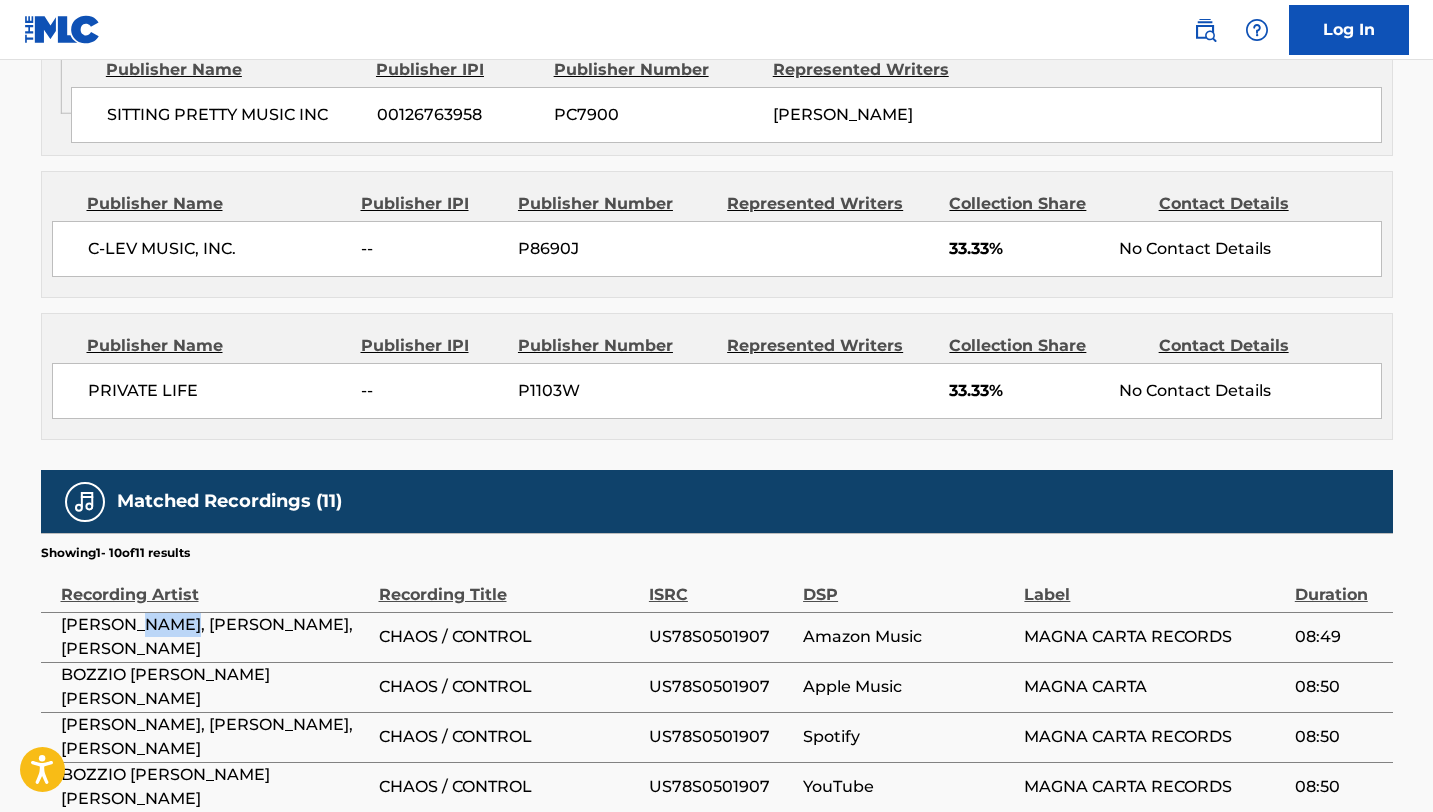 click on "[PERSON_NAME], [PERSON_NAME], [PERSON_NAME]" at bounding box center (215, 637) 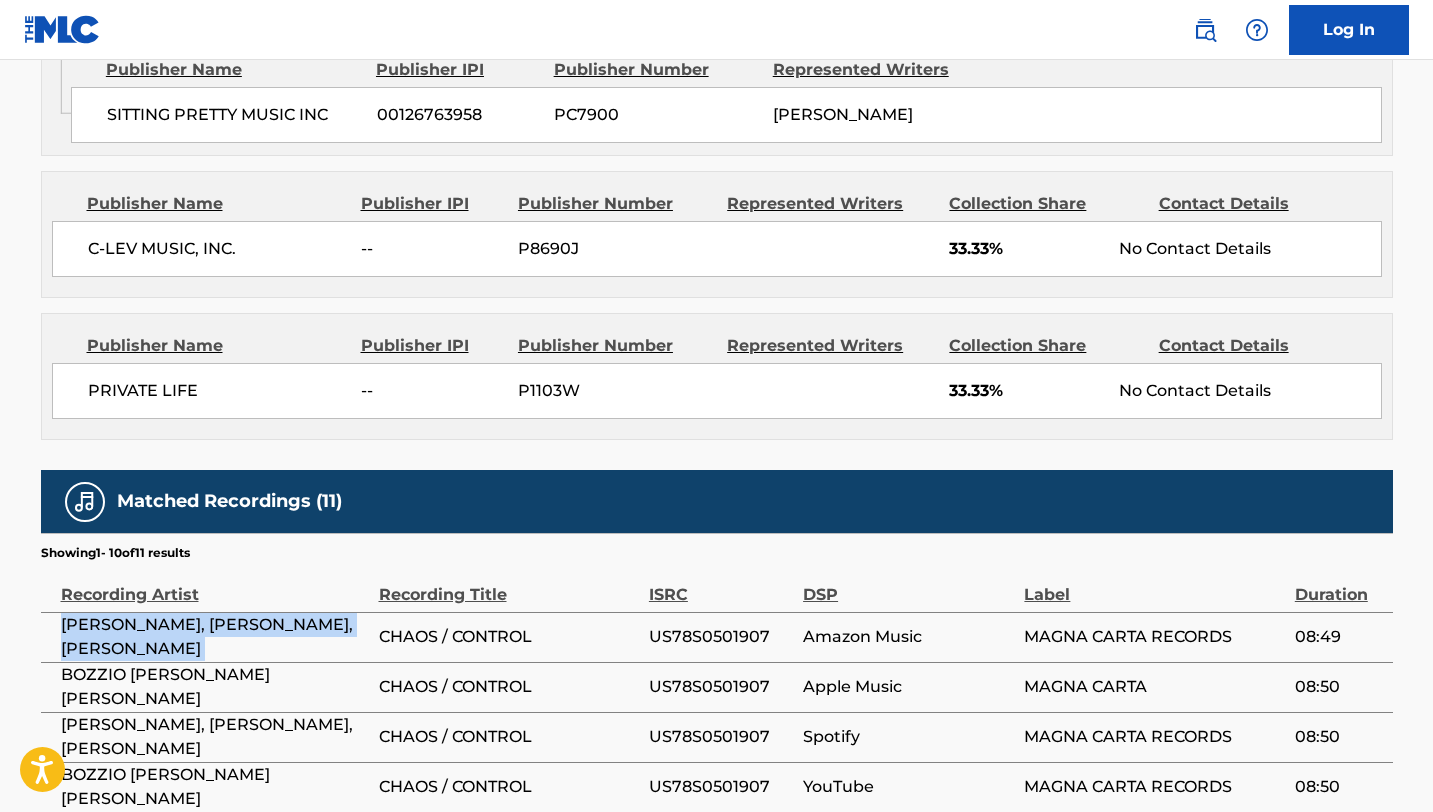 click on "[PERSON_NAME], [PERSON_NAME], [PERSON_NAME]" at bounding box center [215, 637] 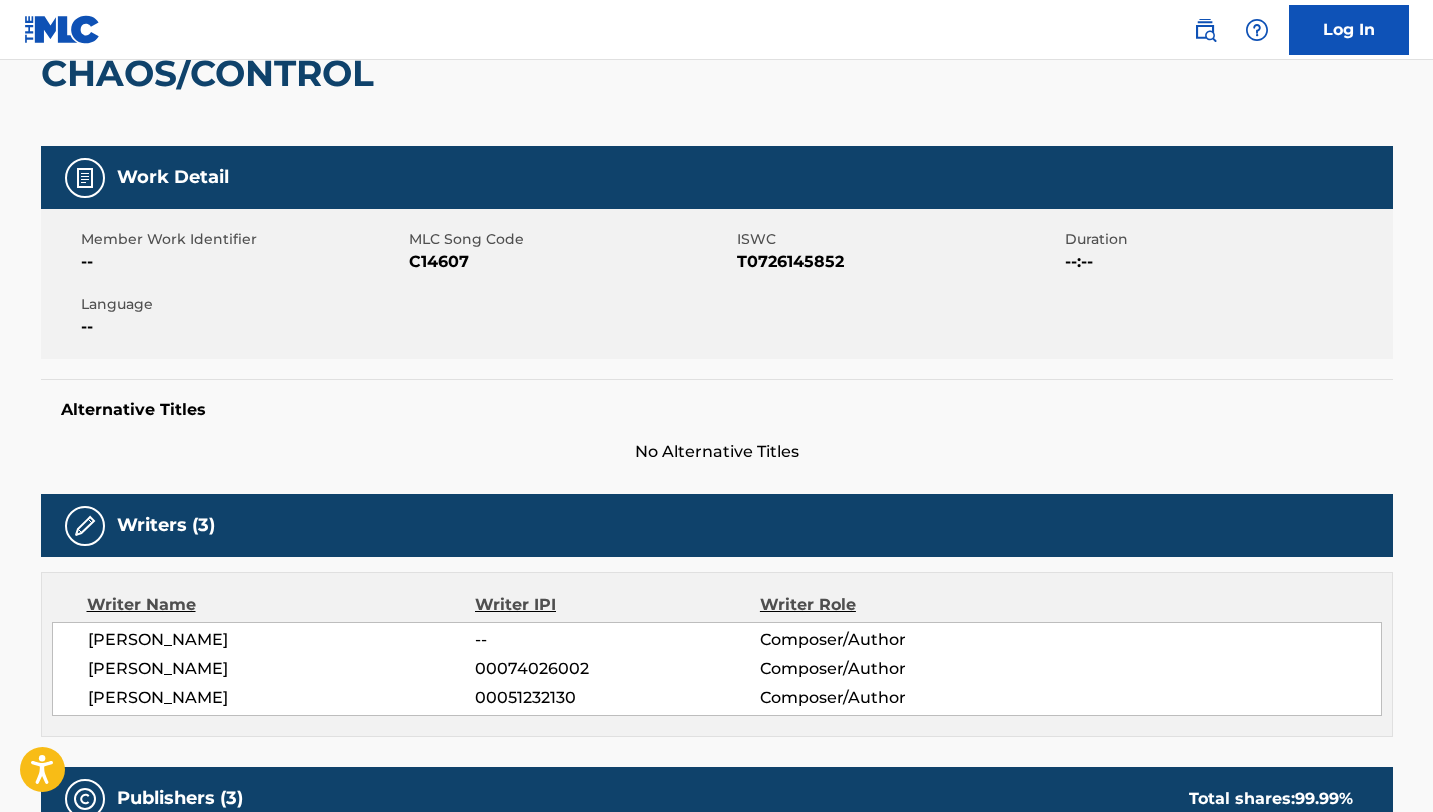 scroll, scrollTop: 40, scrollLeft: 0, axis: vertical 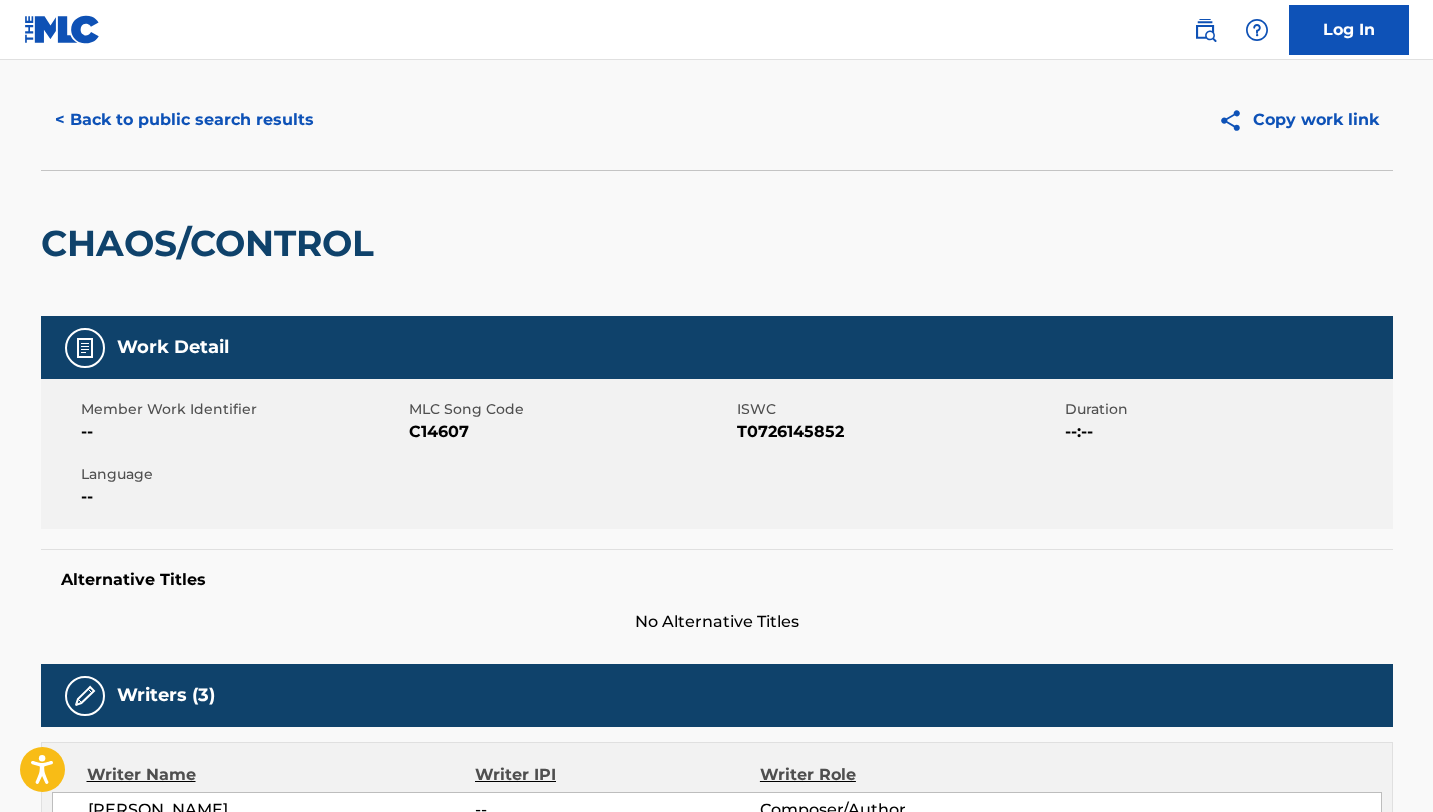 click on "< Back to public search results" at bounding box center [184, 120] 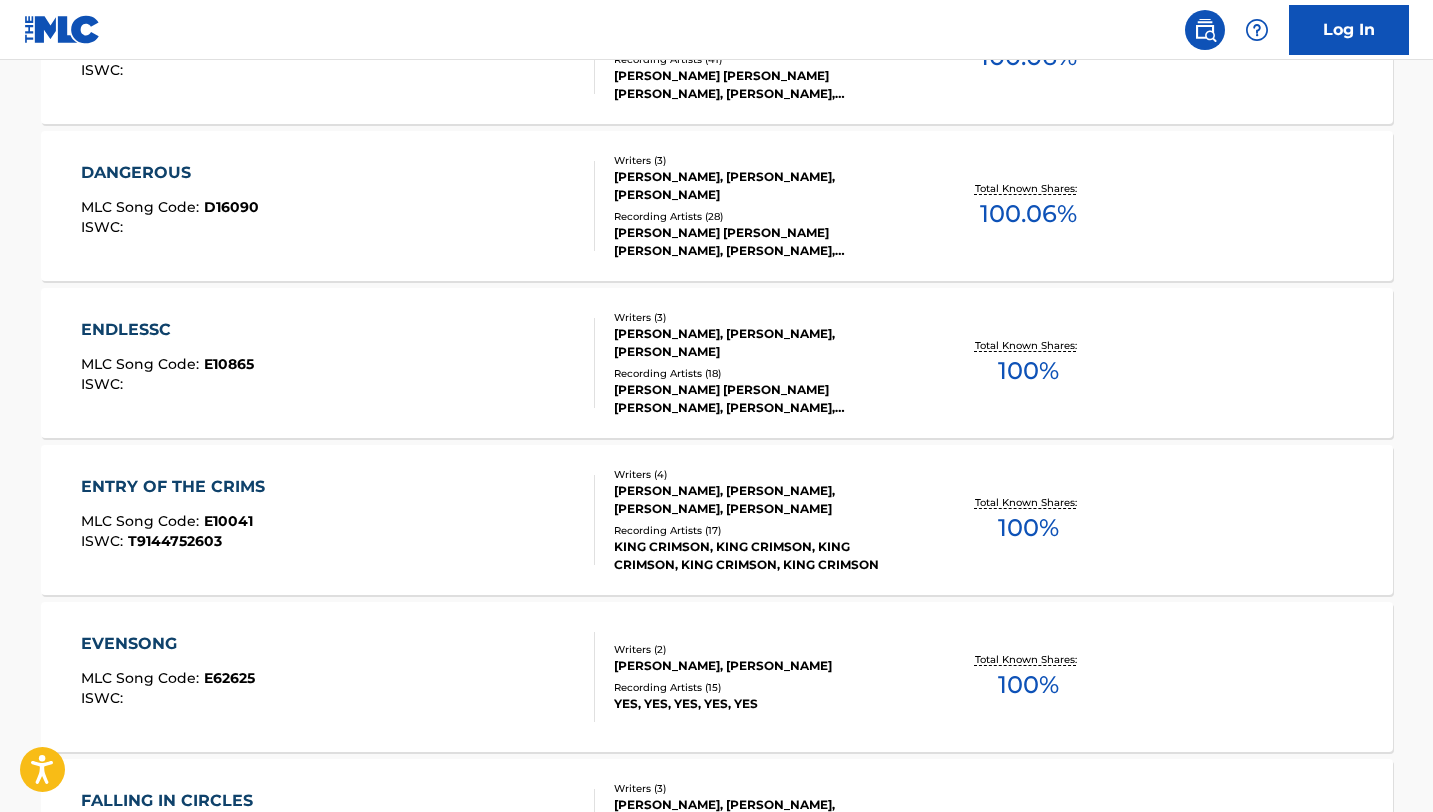 scroll, scrollTop: 1070, scrollLeft: 0, axis: vertical 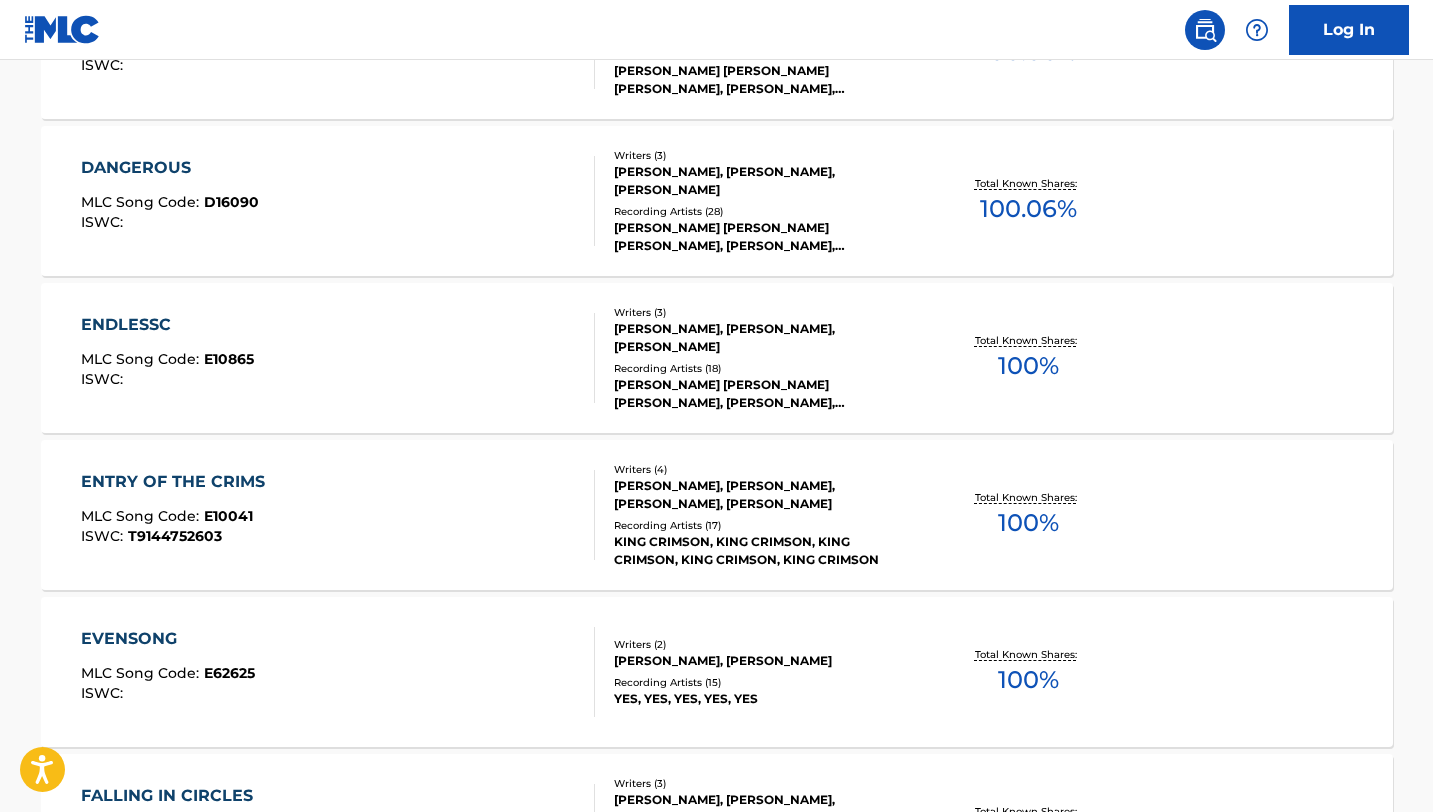 click on "ENTRY OF THE CRIMS MLC Song Code : E10041 ISWC : T9144752603" at bounding box center [338, 515] 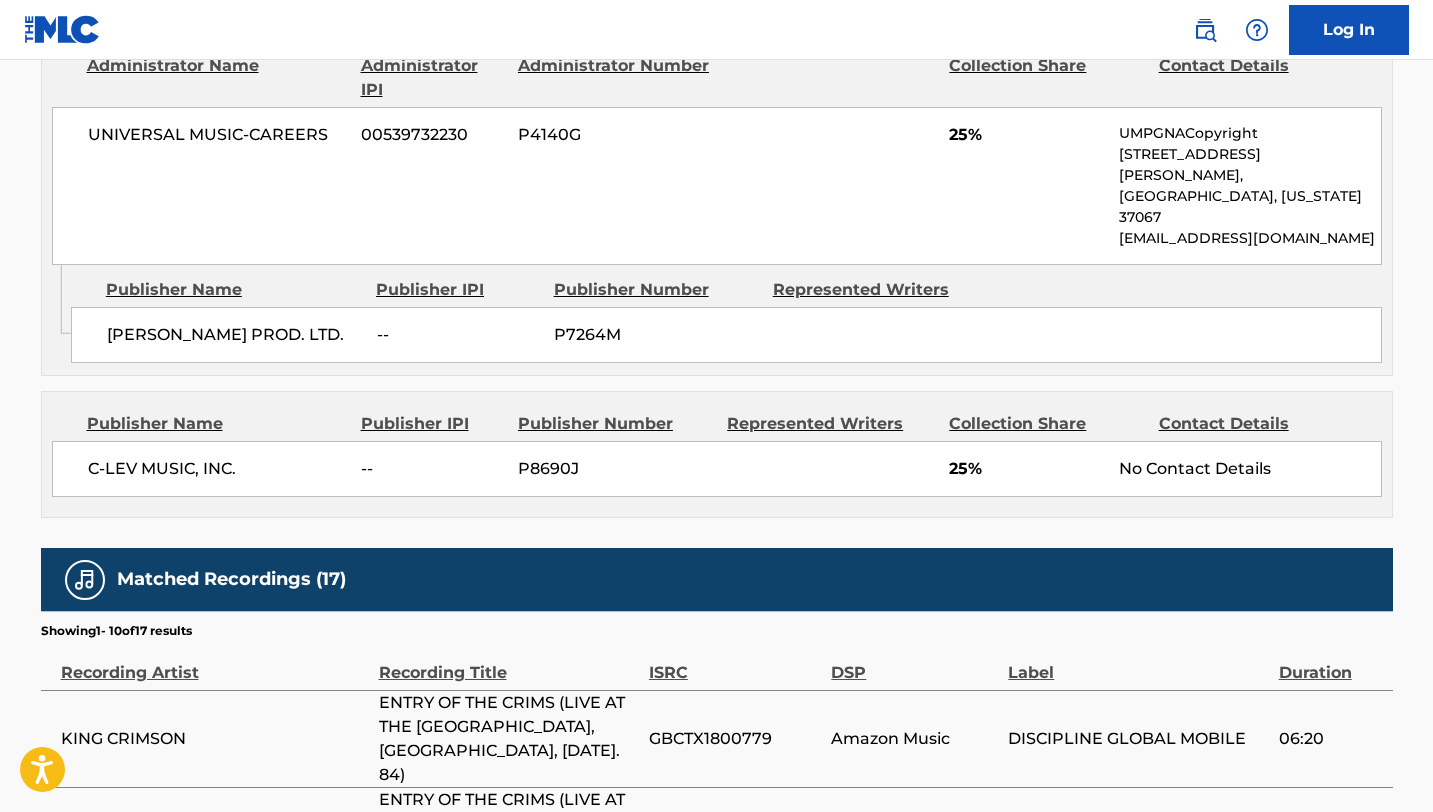 scroll, scrollTop: 1803, scrollLeft: 0, axis: vertical 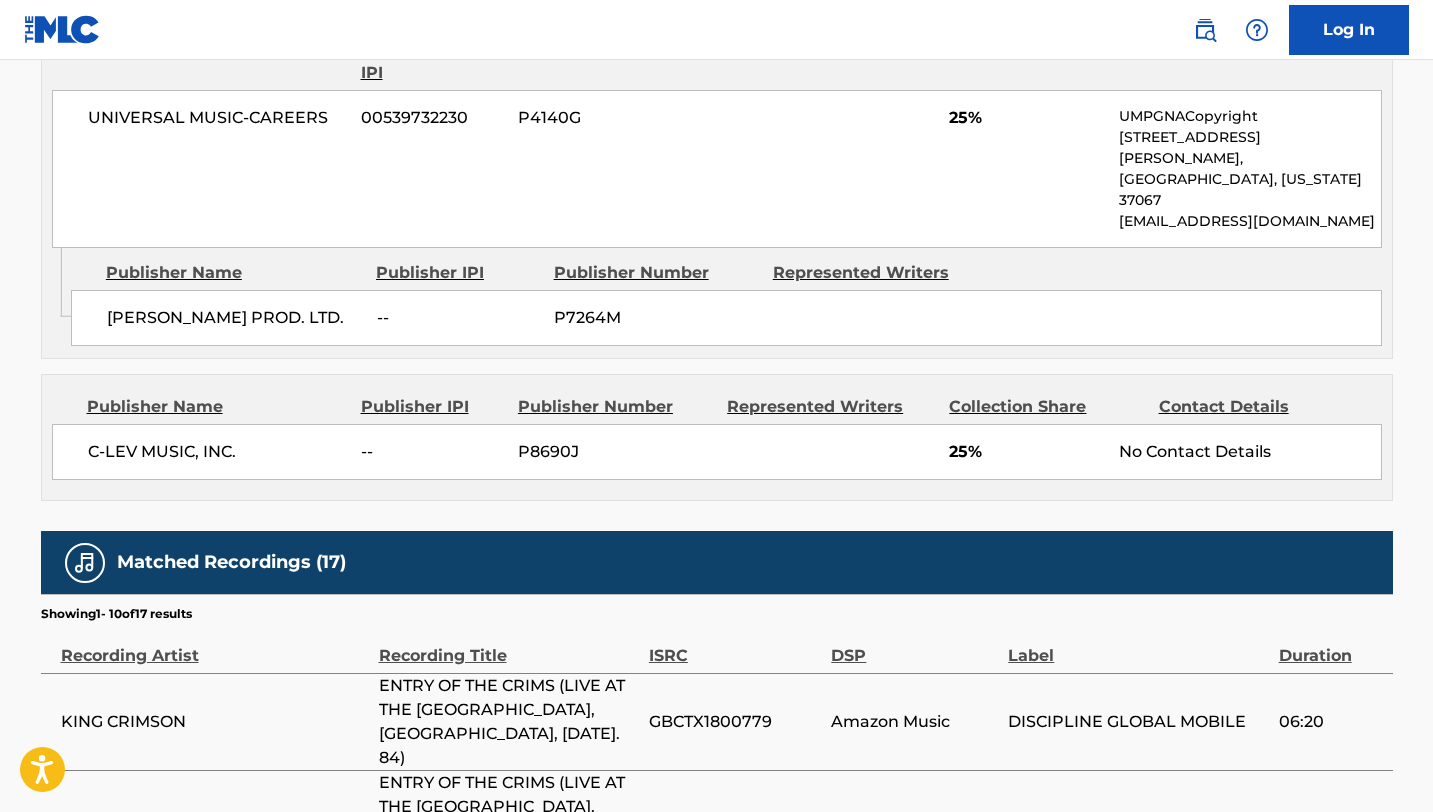 click on "KING CRIMSON" at bounding box center [215, 722] 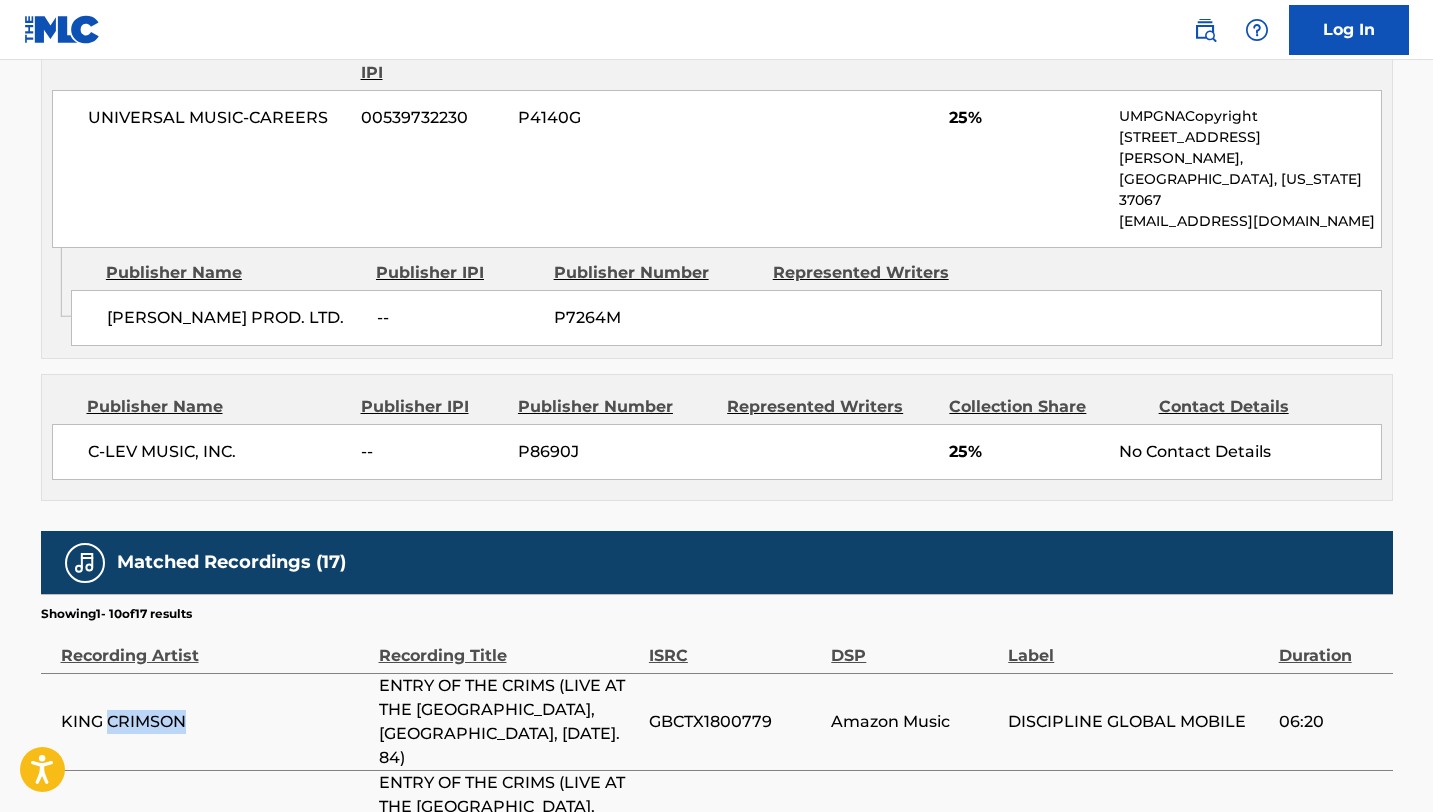 click on "KING CRIMSON" at bounding box center [215, 722] 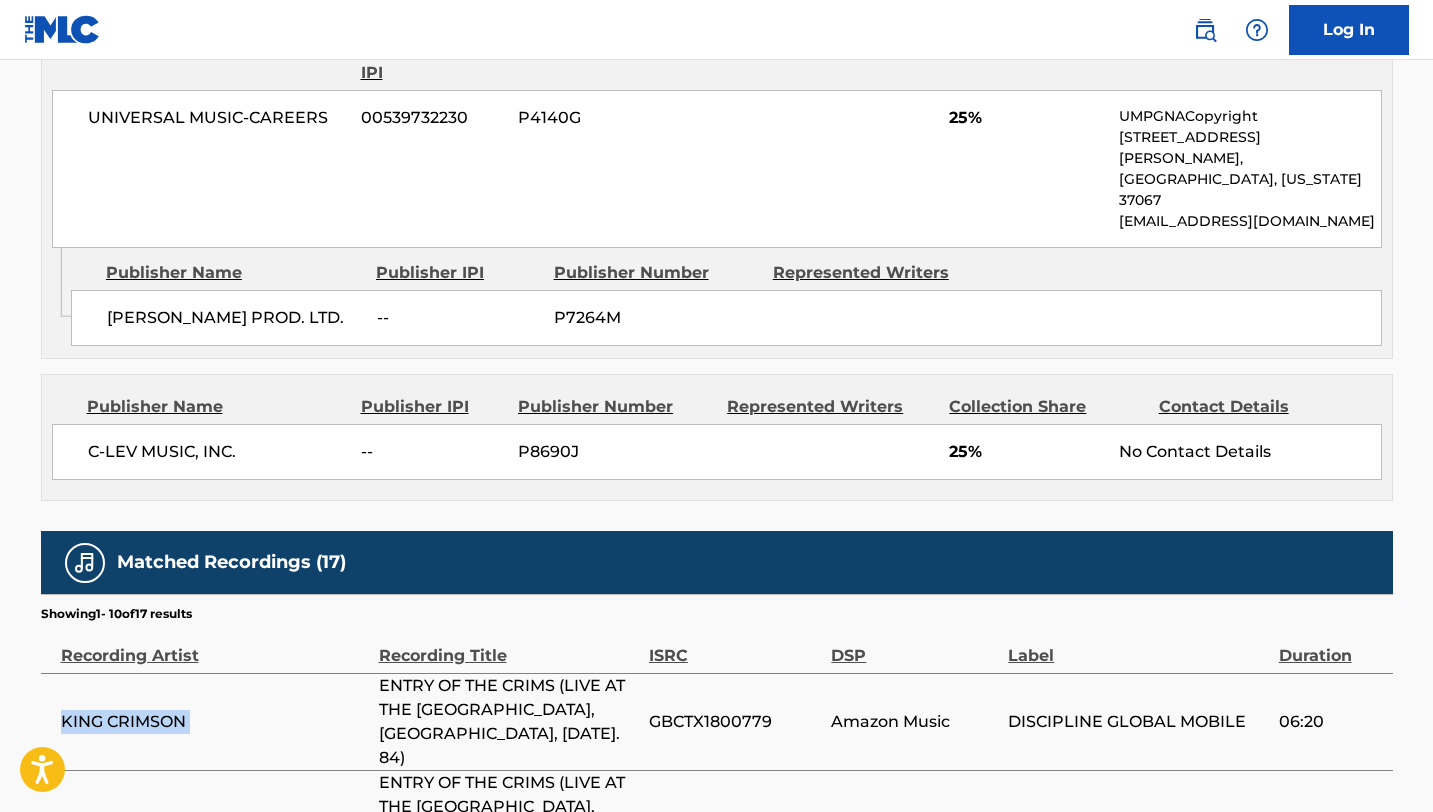 click on "KING CRIMSON" at bounding box center [215, 722] 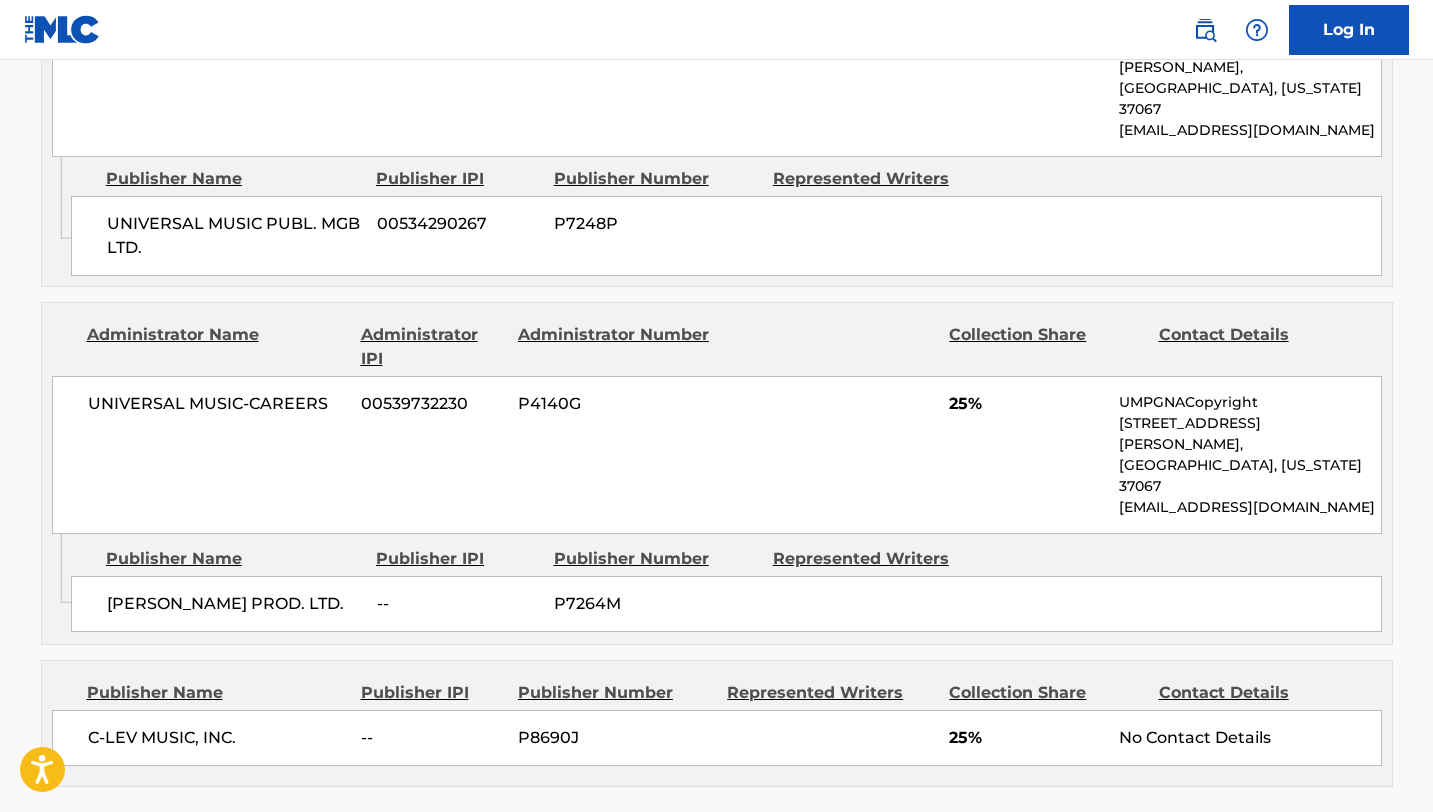 scroll, scrollTop: 1507, scrollLeft: 0, axis: vertical 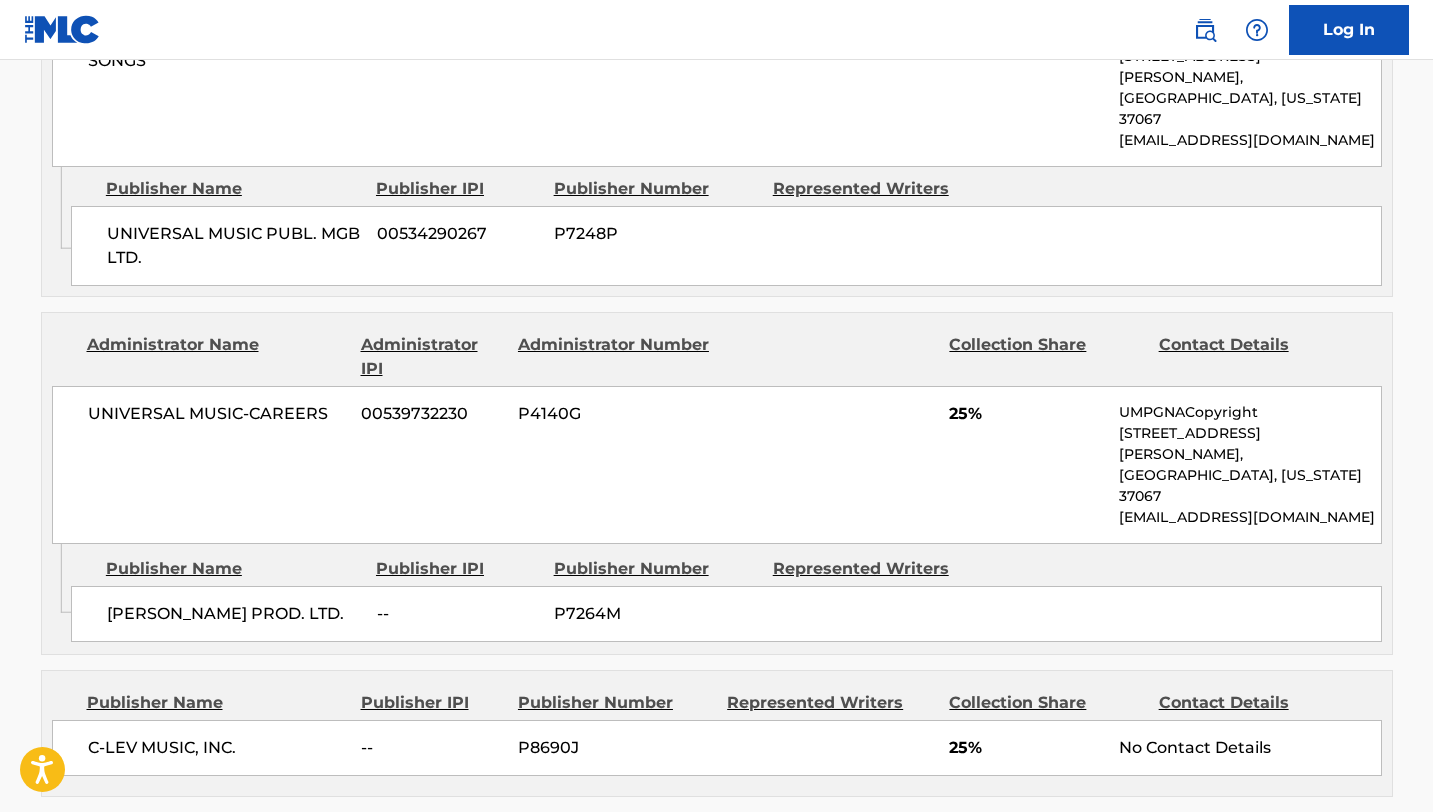 click on "C-LEV MUSIC, INC." at bounding box center (217, 748) 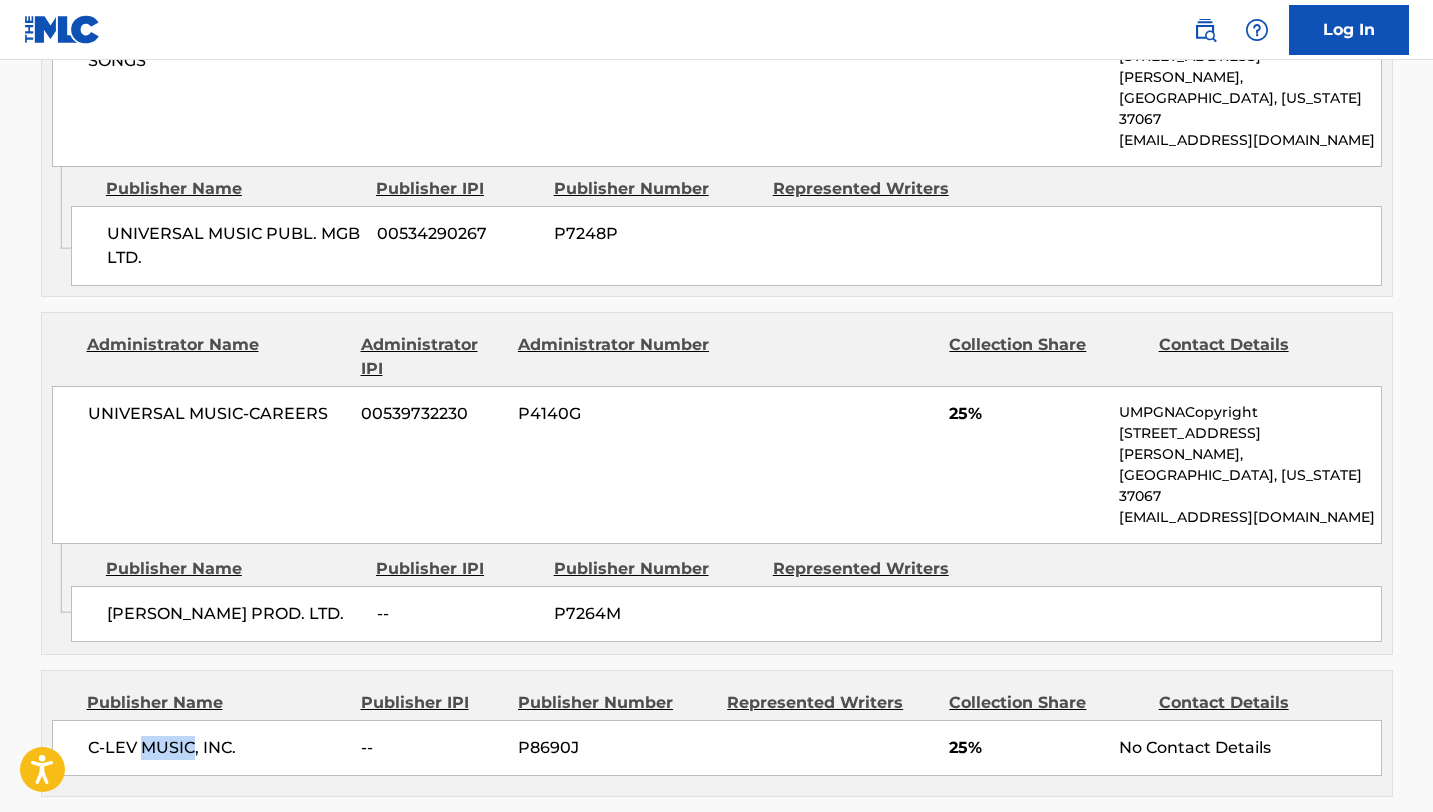 click on "C-LEV MUSIC, INC." at bounding box center [217, 748] 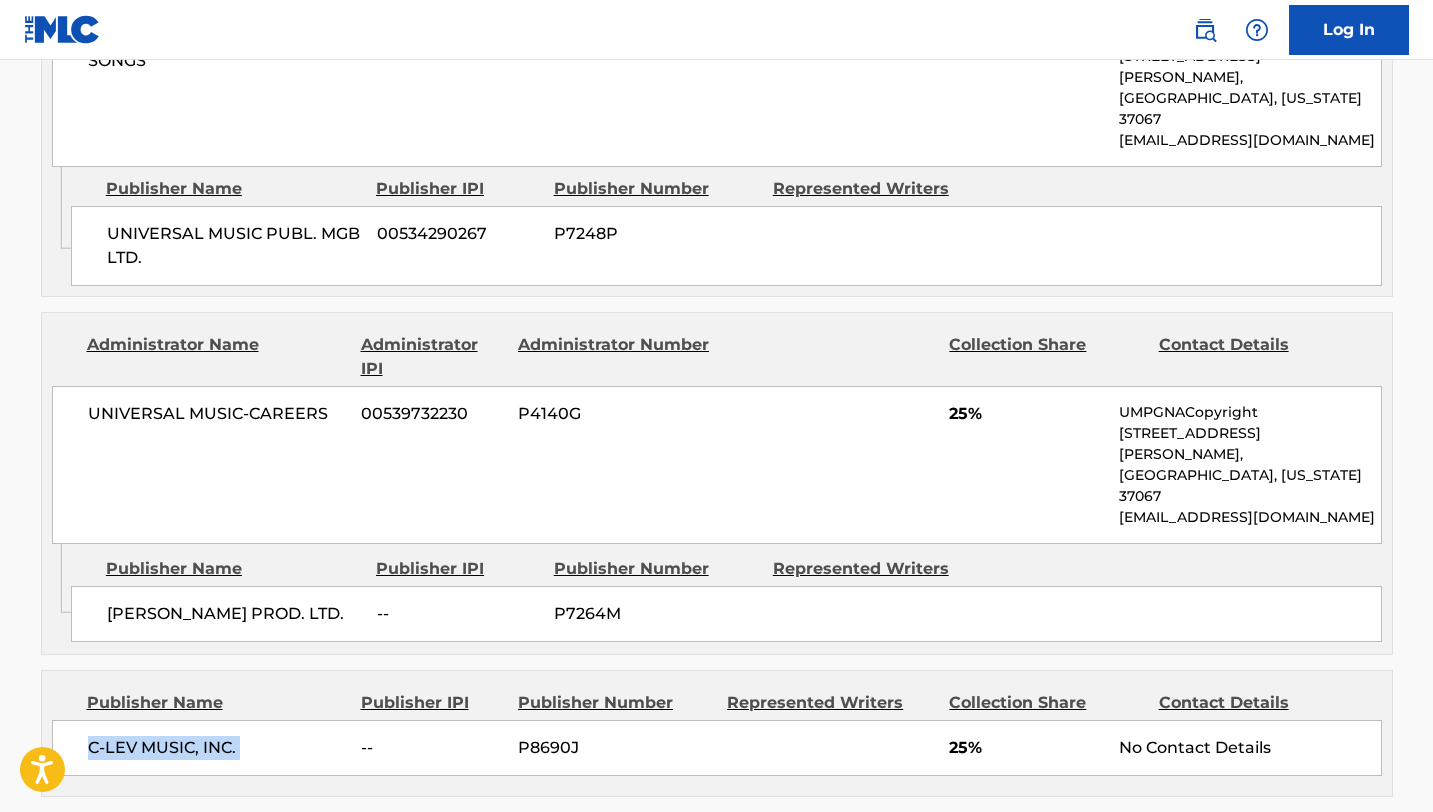 click on "C-LEV MUSIC, INC." at bounding box center (217, 748) 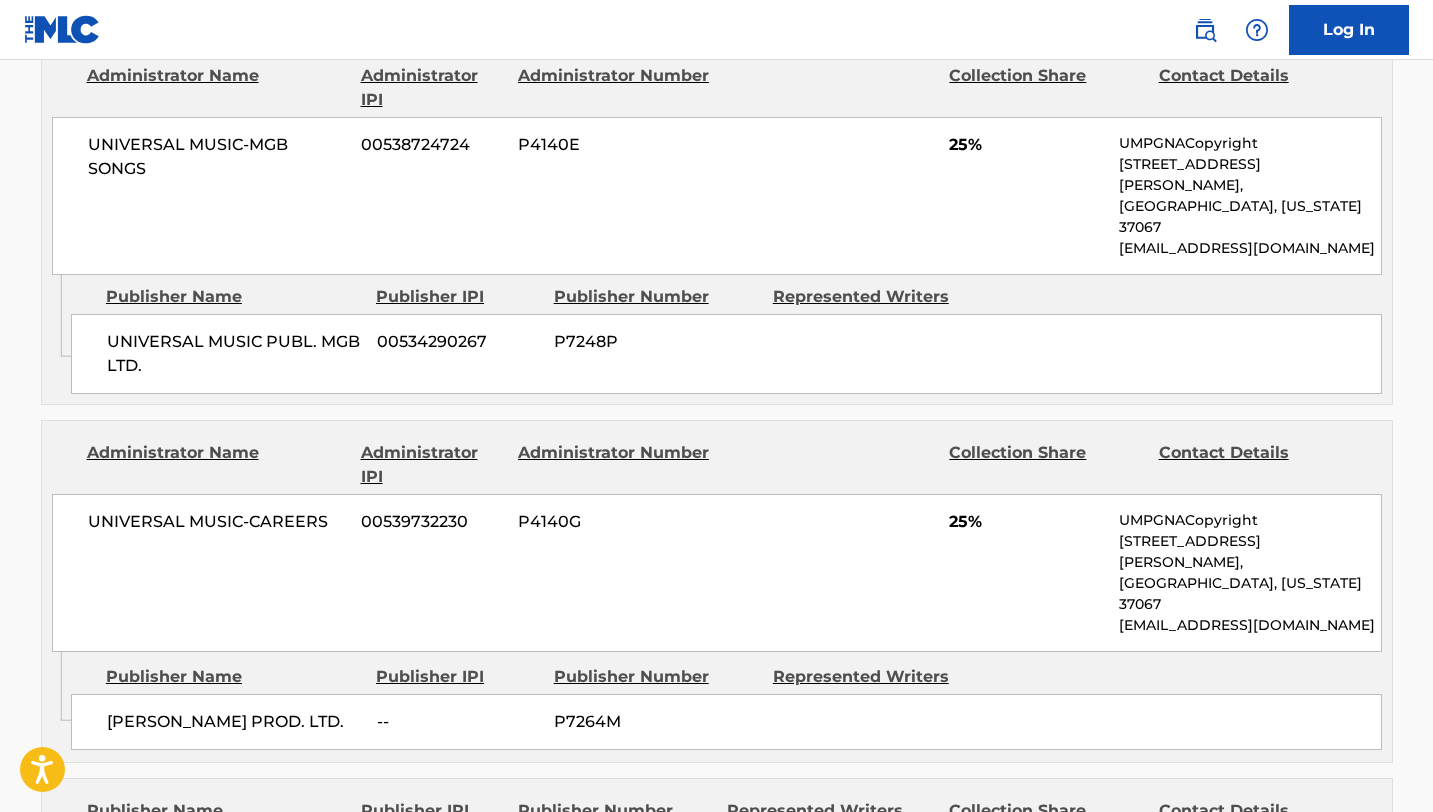 scroll, scrollTop: 1435, scrollLeft: 0, axis: vertical 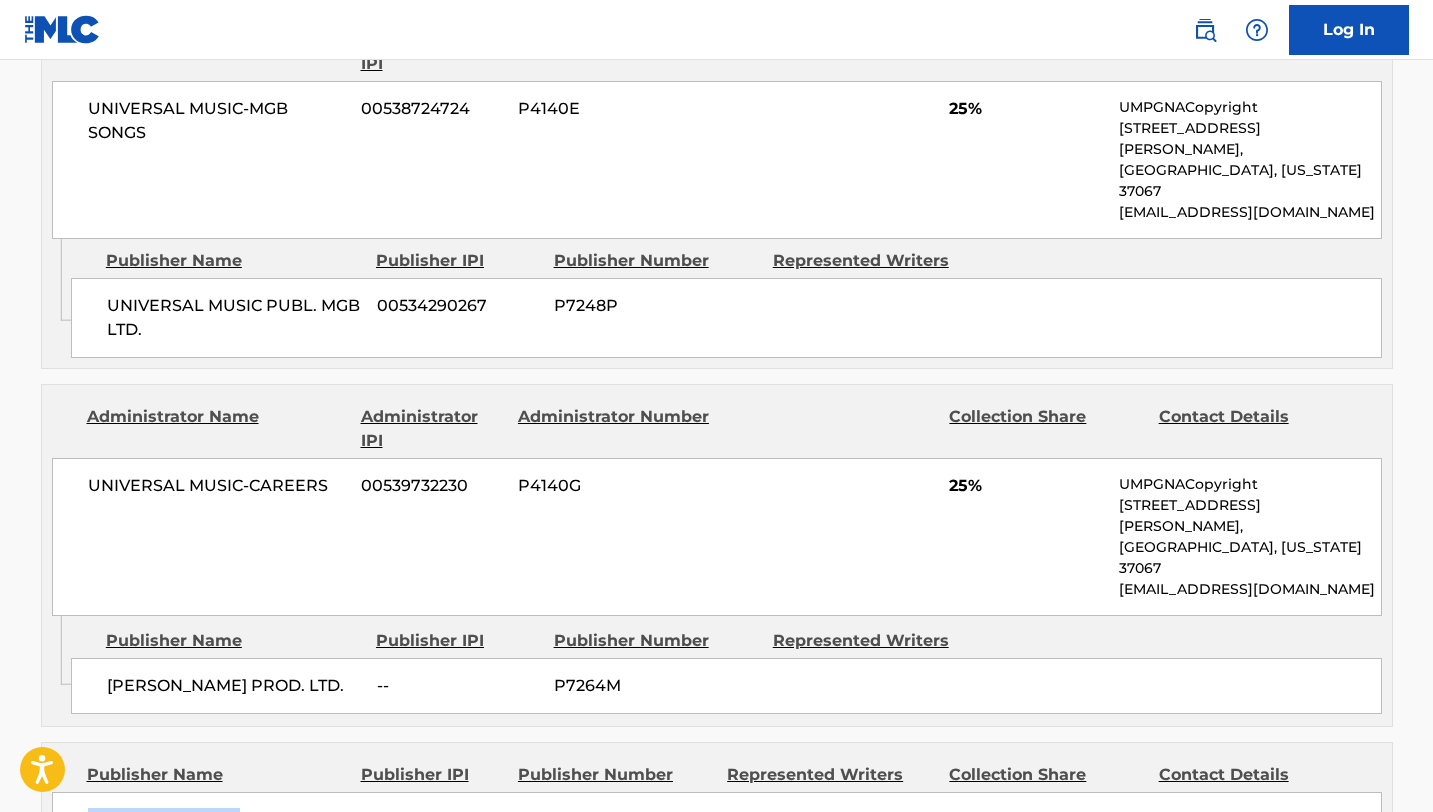 copy on "C-LEV MUSIC, INC." 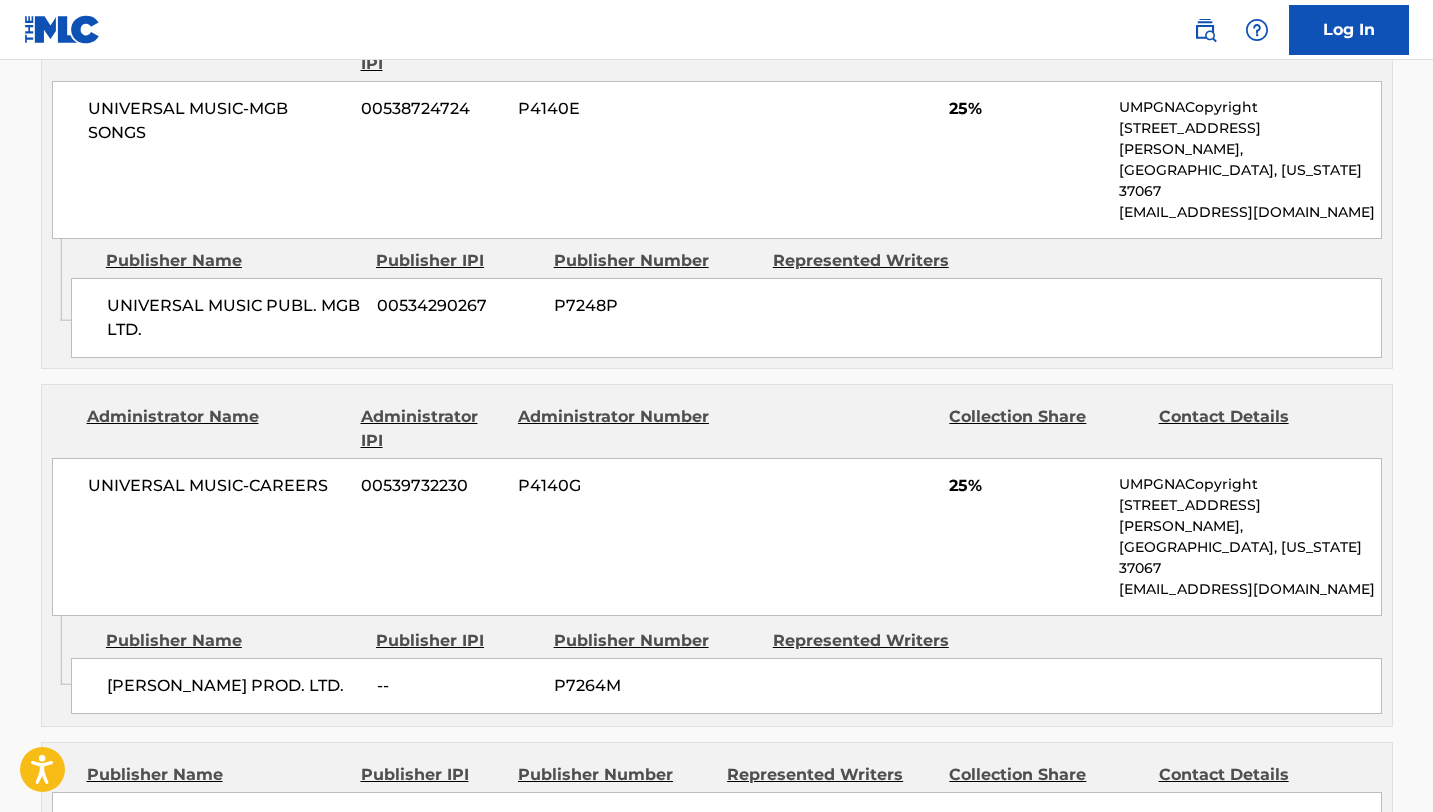 click on "P8690J" at bounding box center [615, 820] 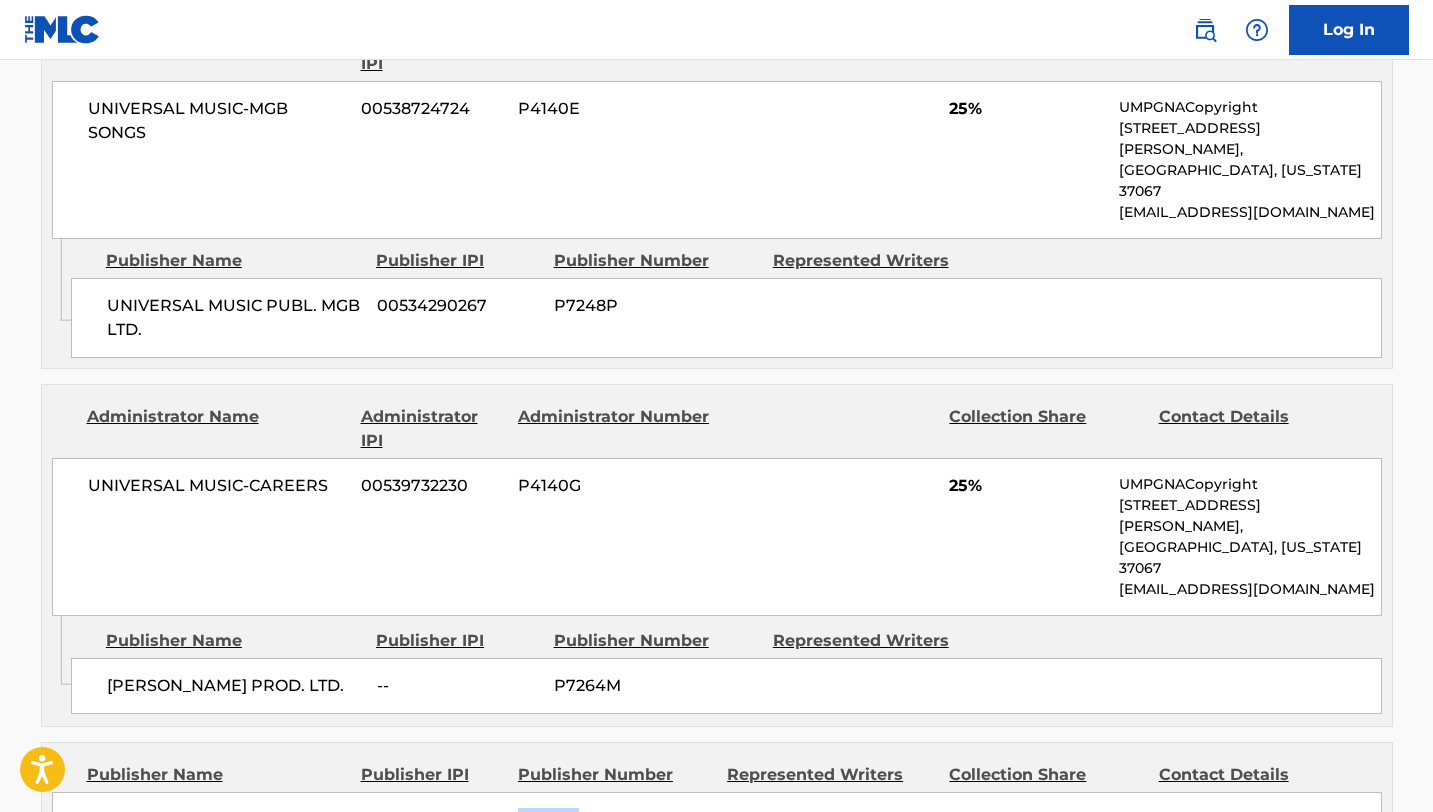 click on "P8690J" at bounding box center (615, 820) 